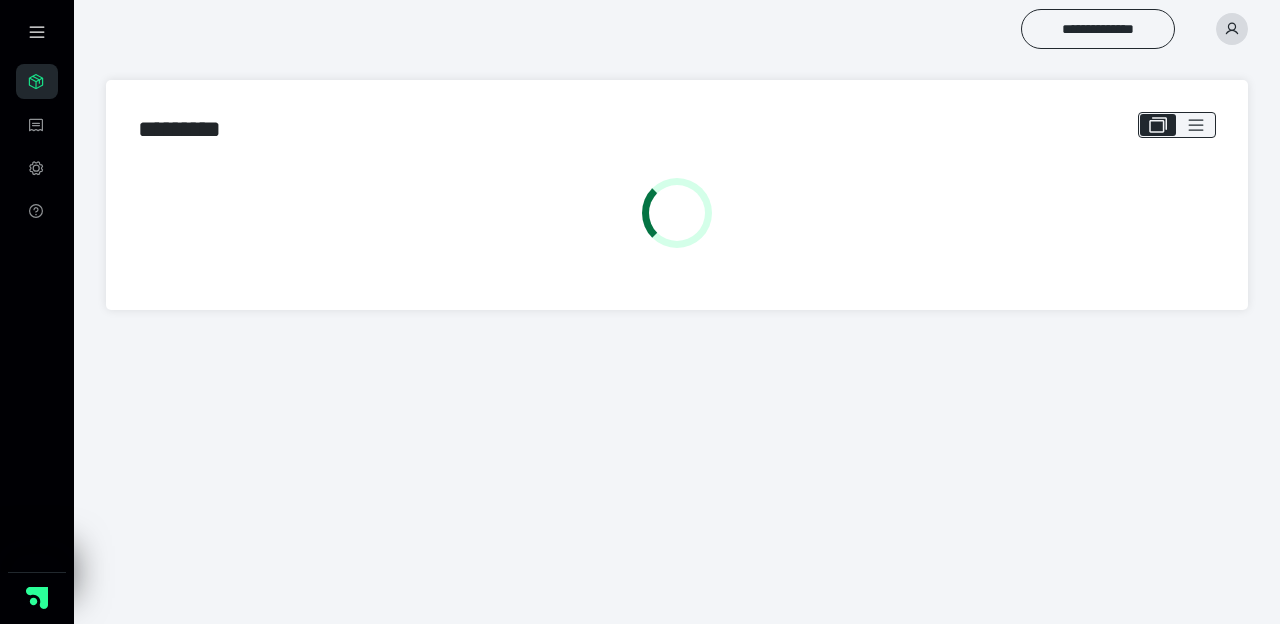 scroll, scrollTop: 0, scrollLeft: 0, axis: both 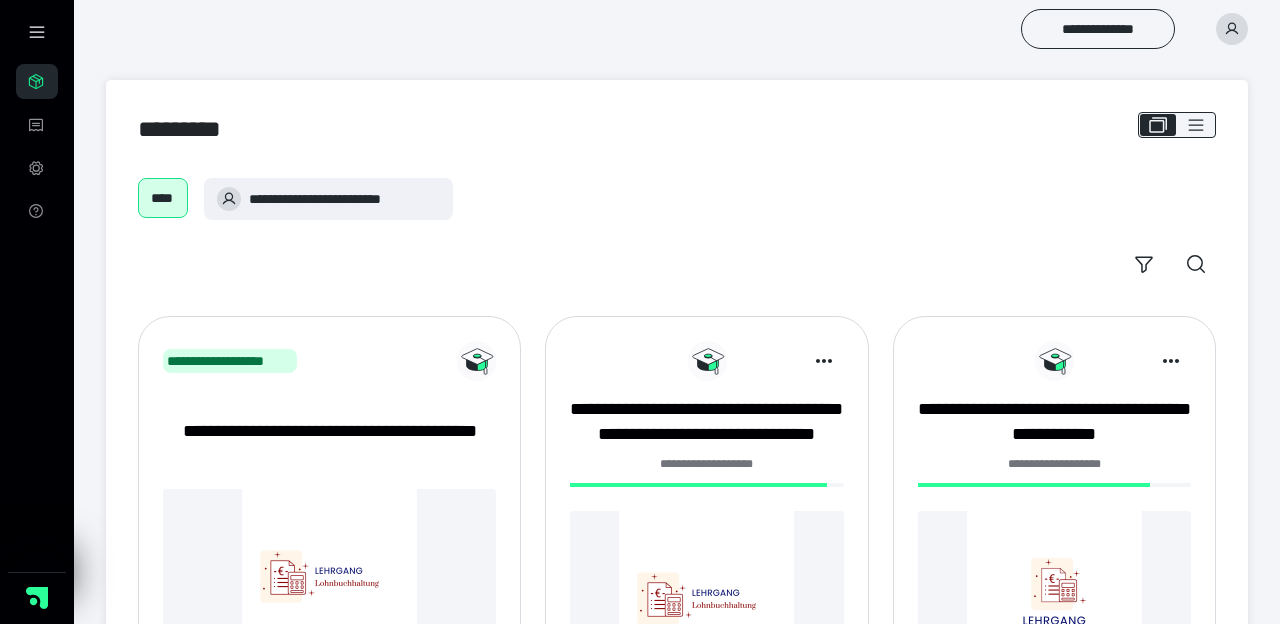 click on "**********" at bounding box center [677, 231] 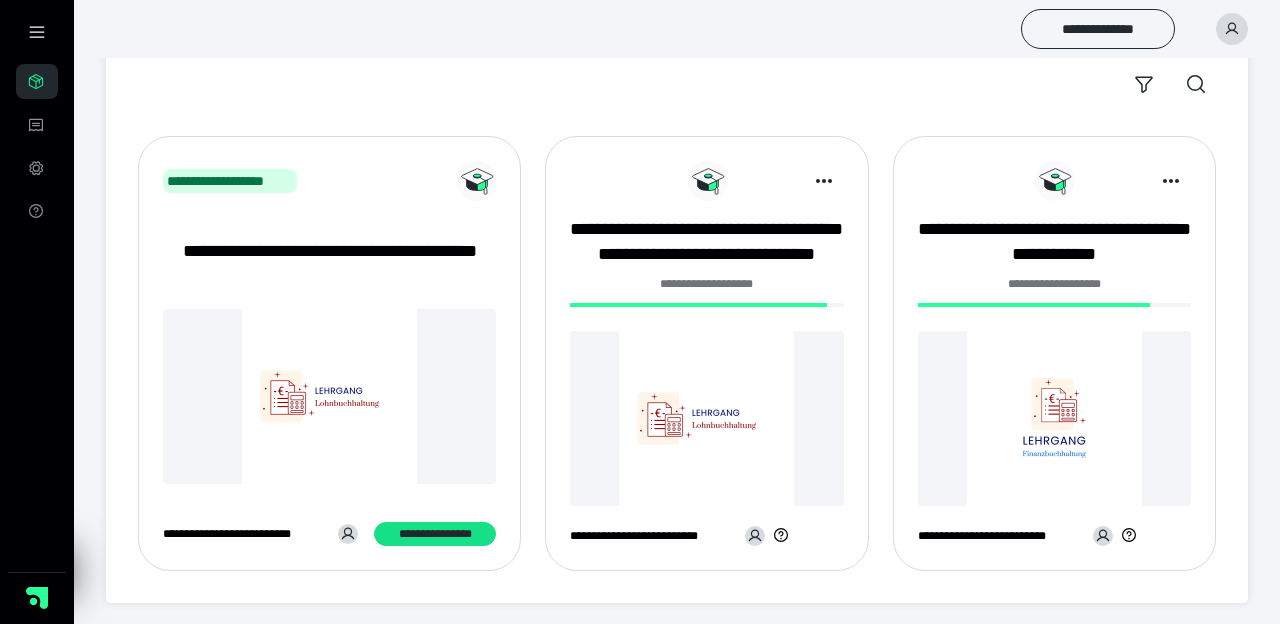 scroll, scrollTop: 183, scrollLeft: 0, axis: vertical 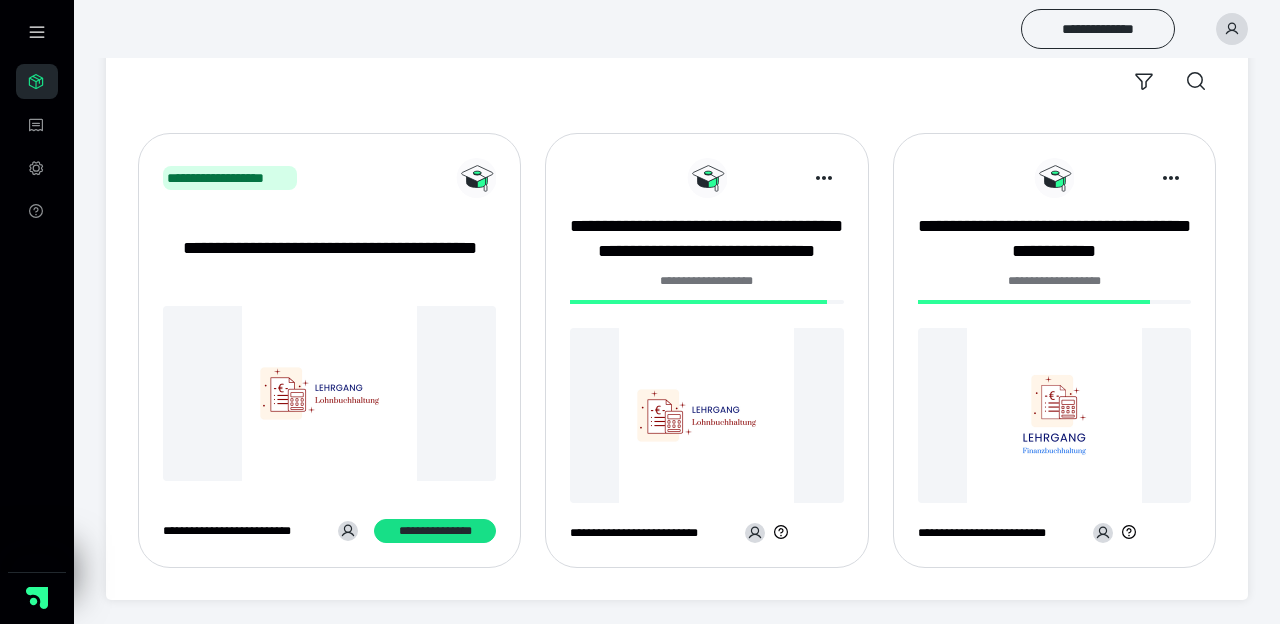 click on "**********" at bounding box center (1054, 239) 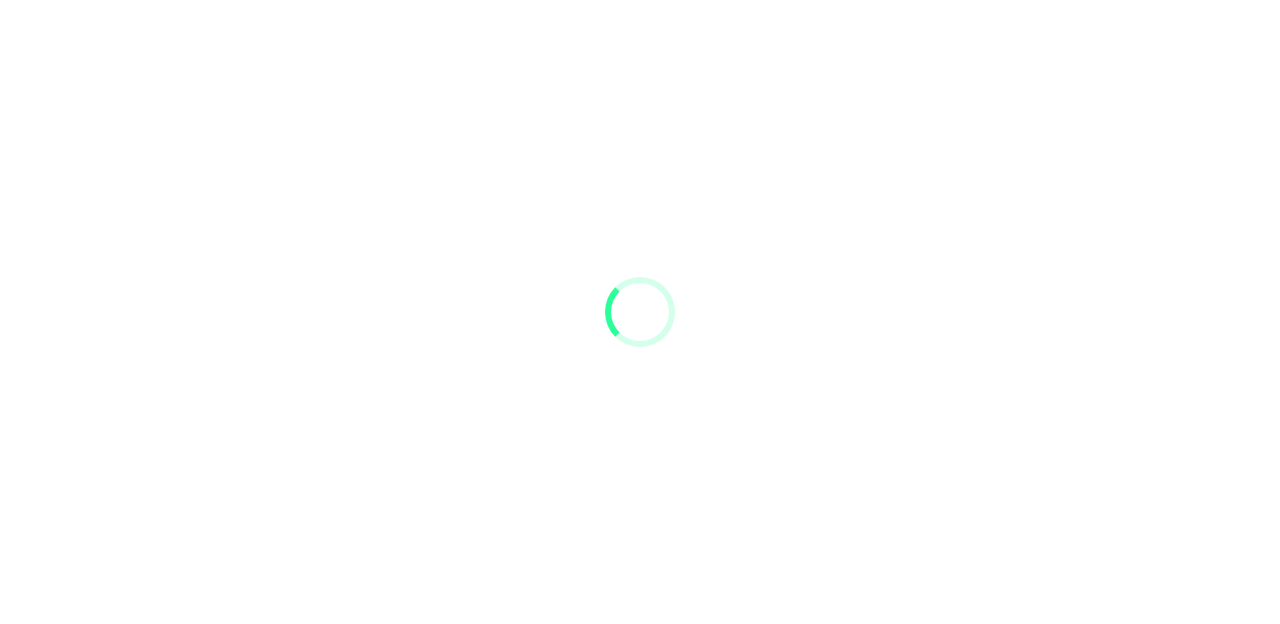 scroll, scrollTop: 0, scrollLeft: 0, axis: both 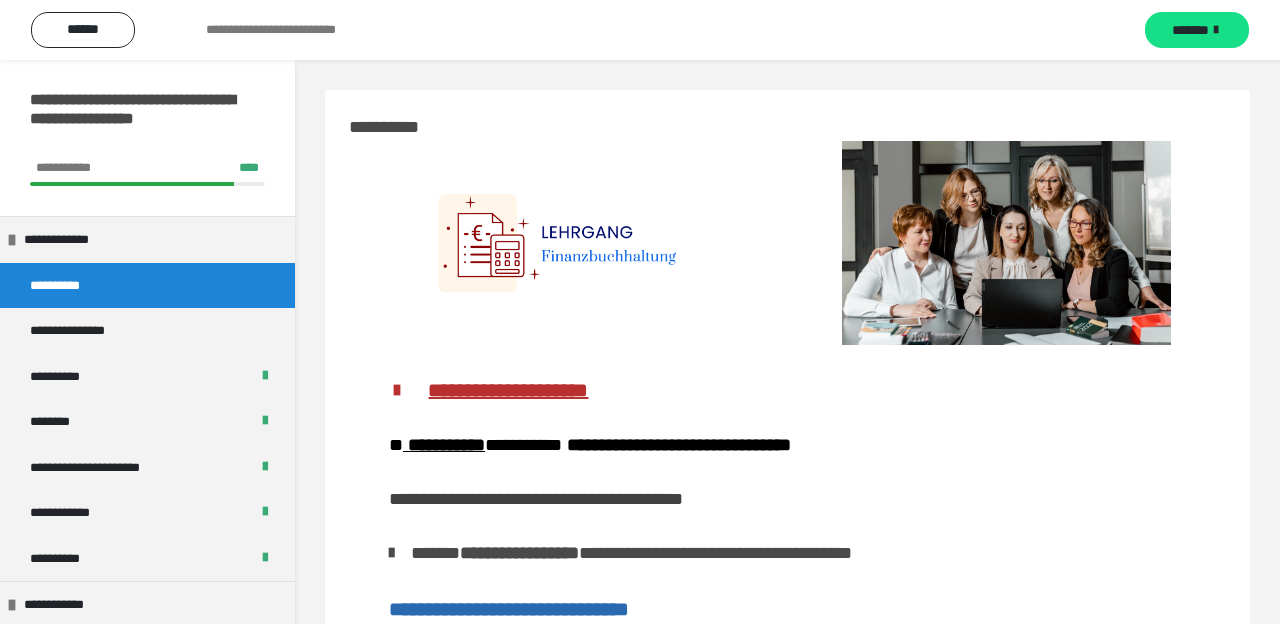click on "**********" at bounding box center [787, 1203] 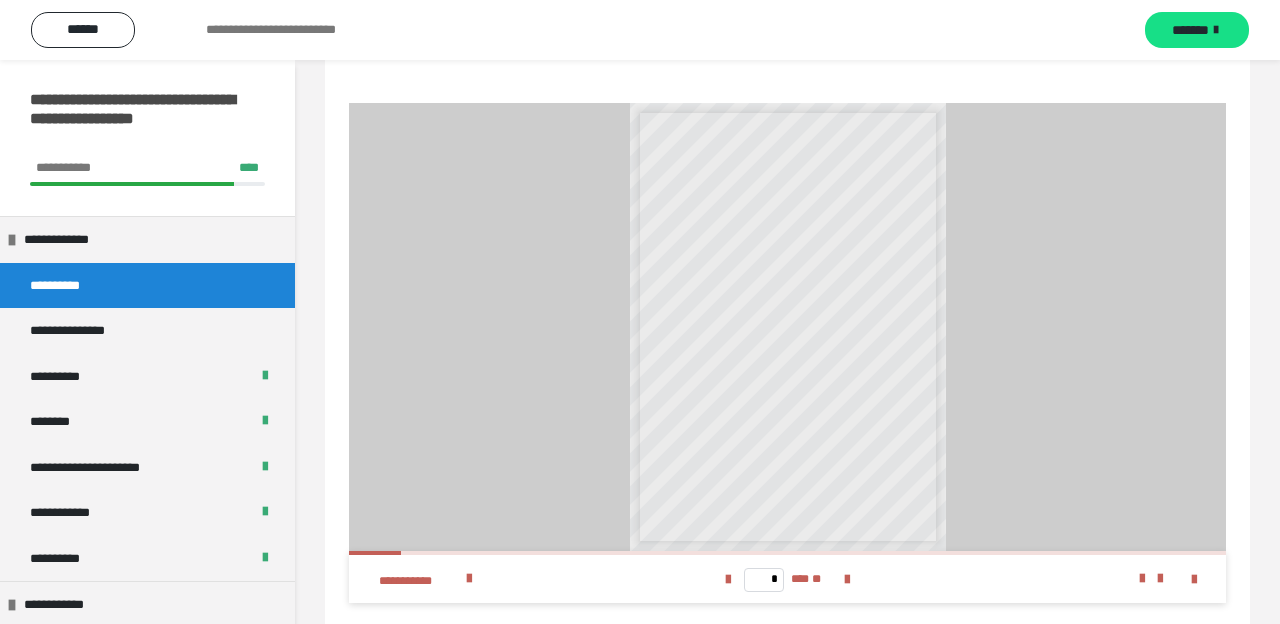 scroll, scrollTop: 1723, scrollLeft: 0, axis: vertical 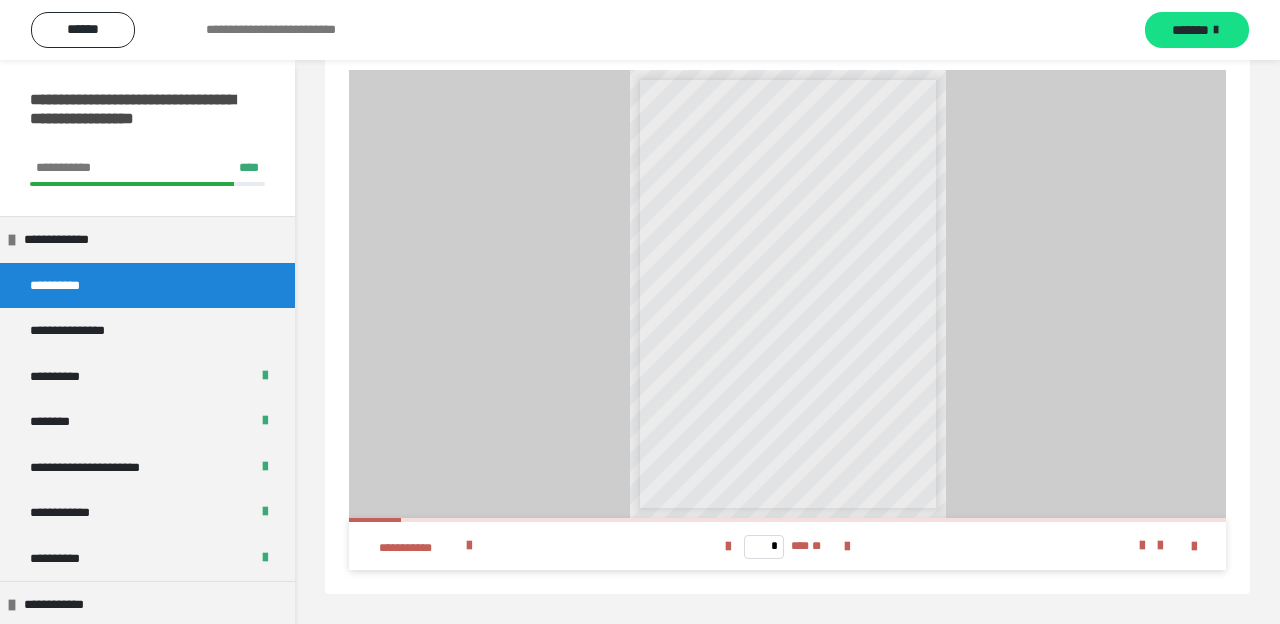 click on "**********" at bounding box center [787, -520] 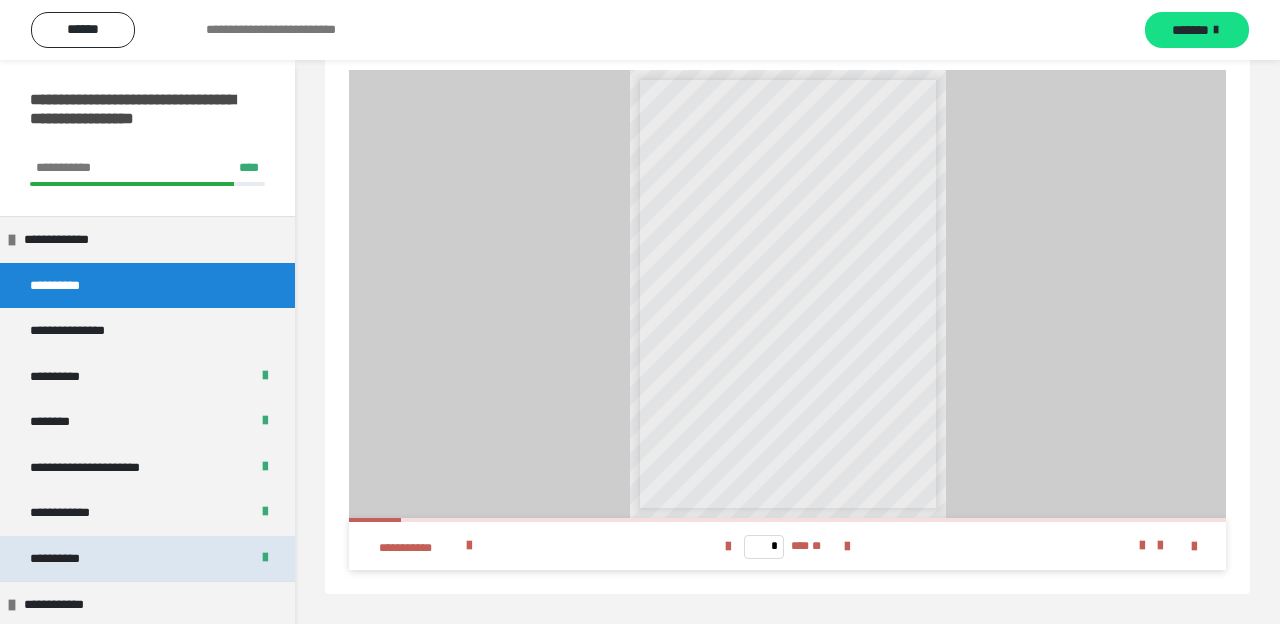click on "**********" at bounding box center (147, 559) 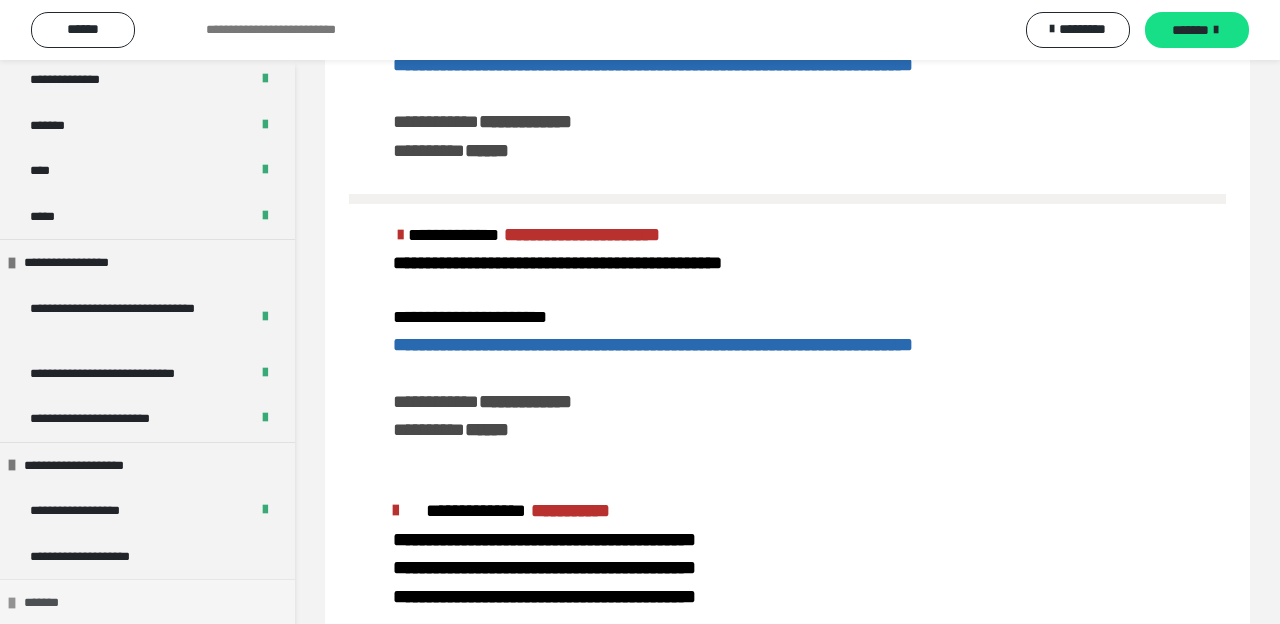 scroll, scrollTop: 1803, scrollLeft: 0, axis: vertical 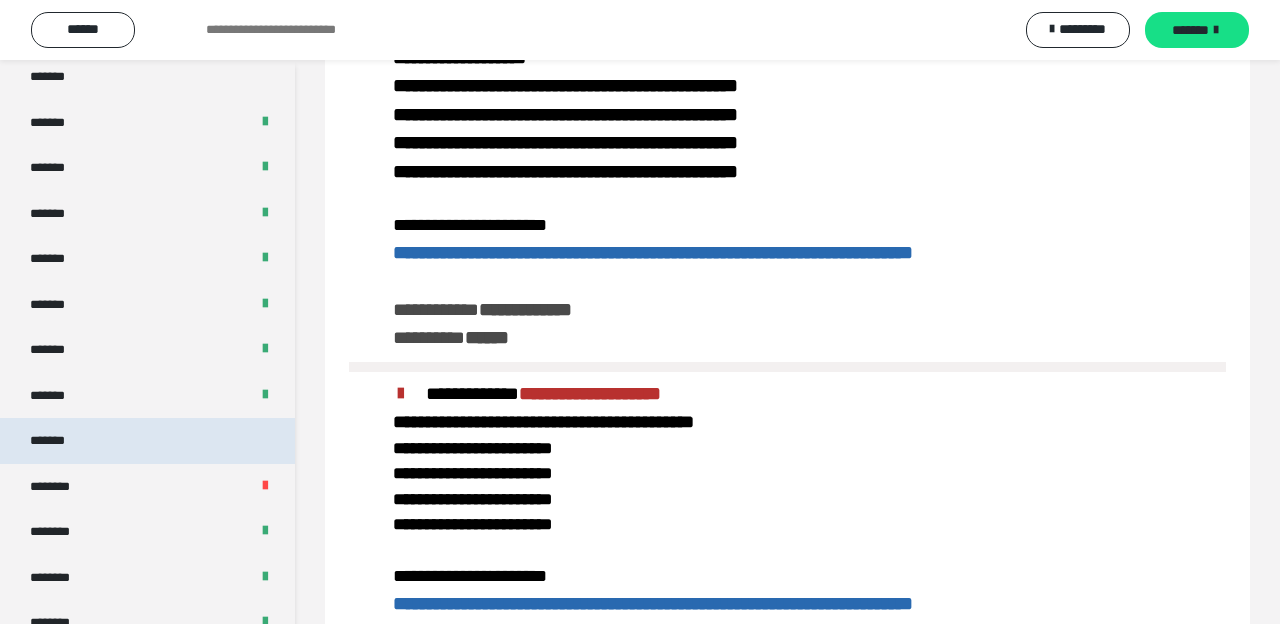 click on "*******" at bounding box center [147, 441] 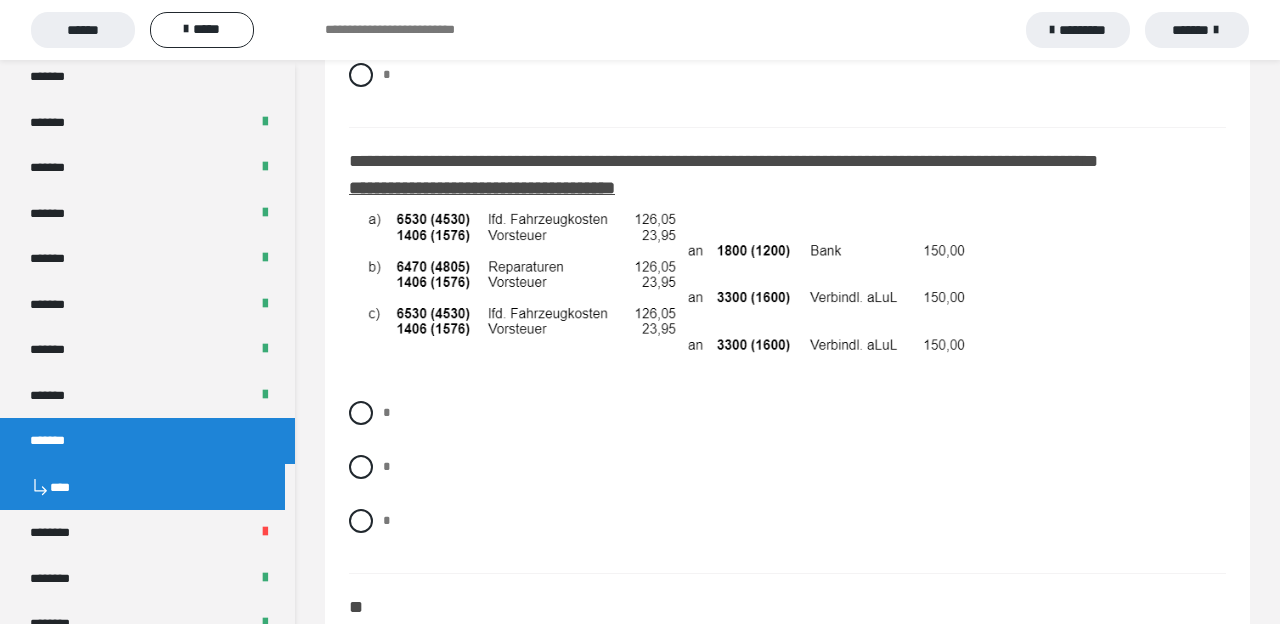 scroll, scrollTop: 638, scrollLeft: 0, axis: vertical 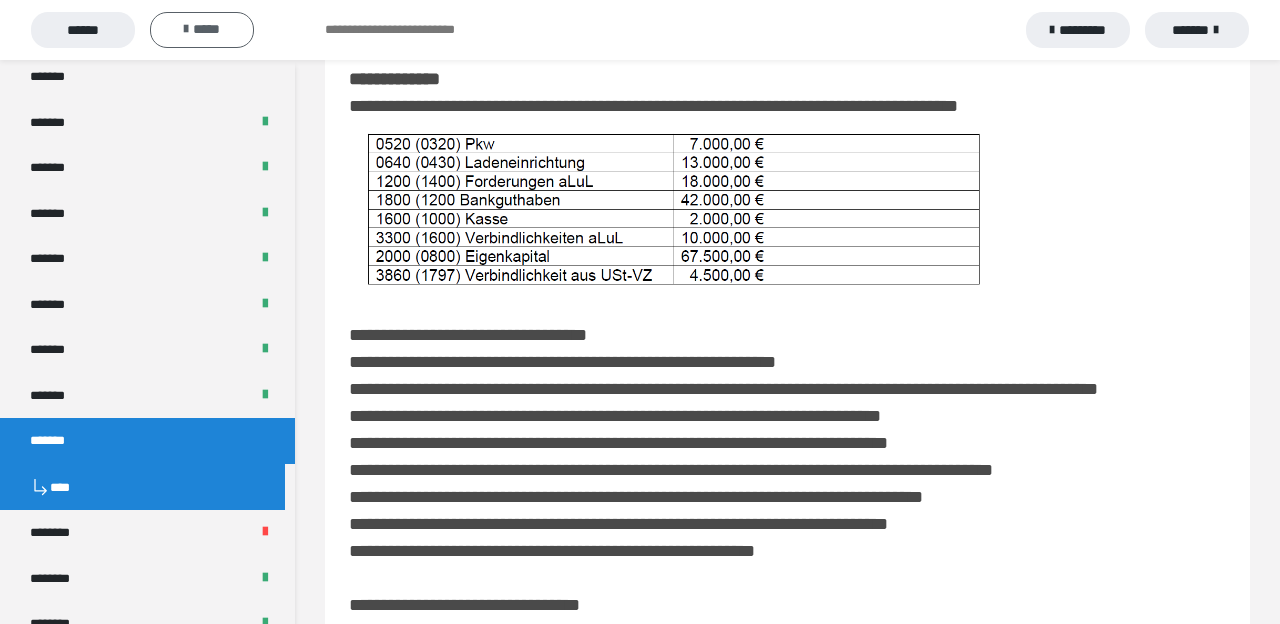 click on "*****" at bounding box center [202, 30] 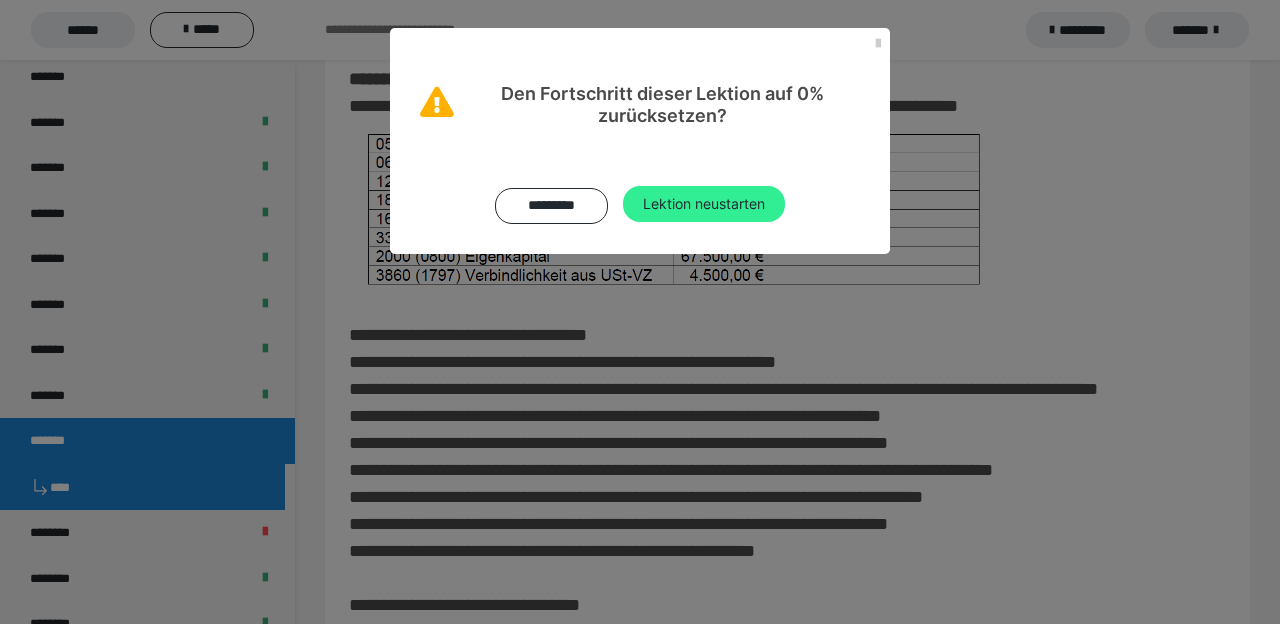 click on "Lektion neustarten" at bounding box center (704, 204) 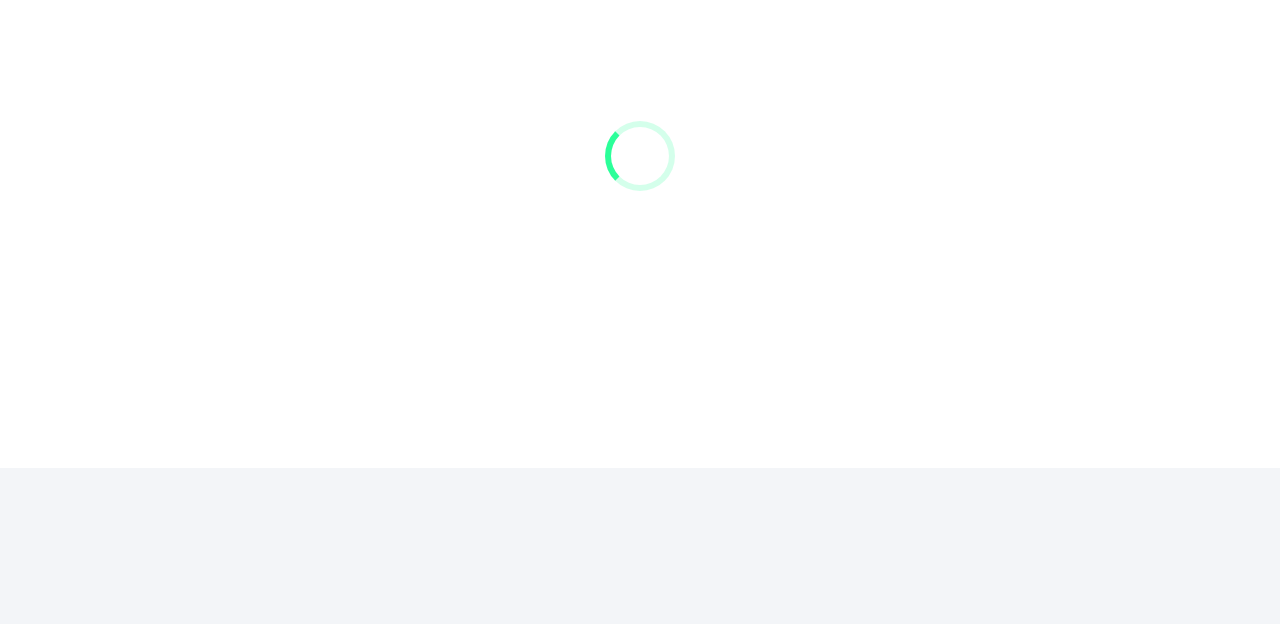 scroll, scrollTop: 0, scrollLeft: 0, axis: both 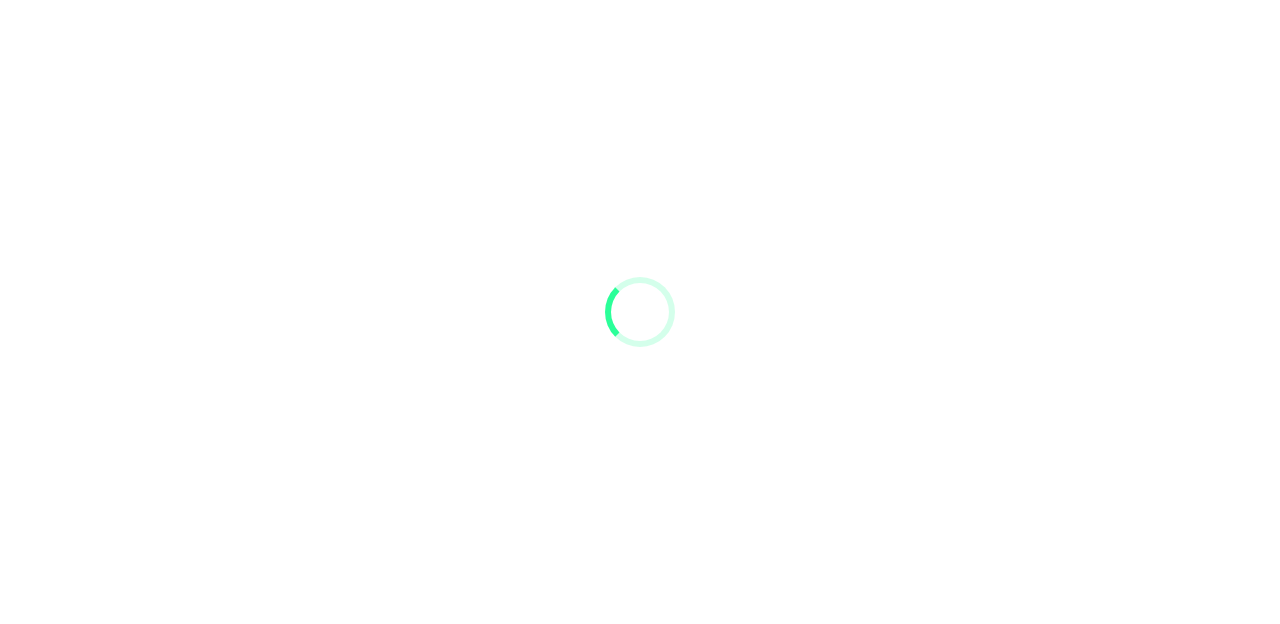 click at bounding box center (640, 312) 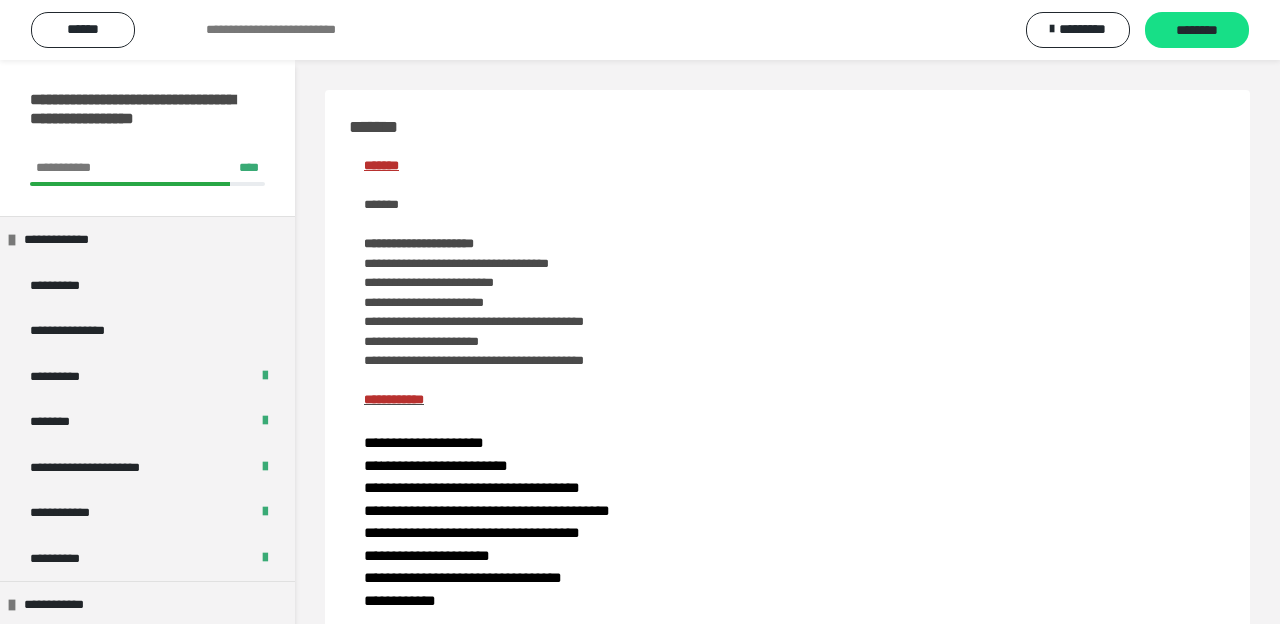 scroll, scrollTop: 906, scrollLeft: 0, axis: vertical 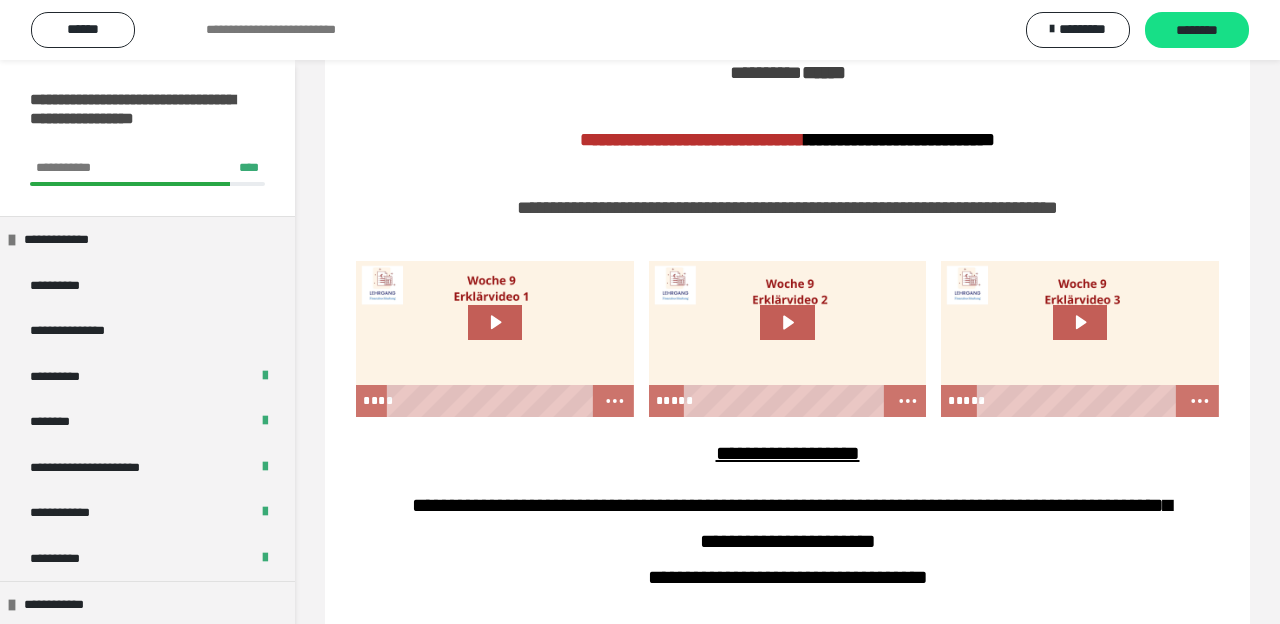 click at bounding box center [495, 339] 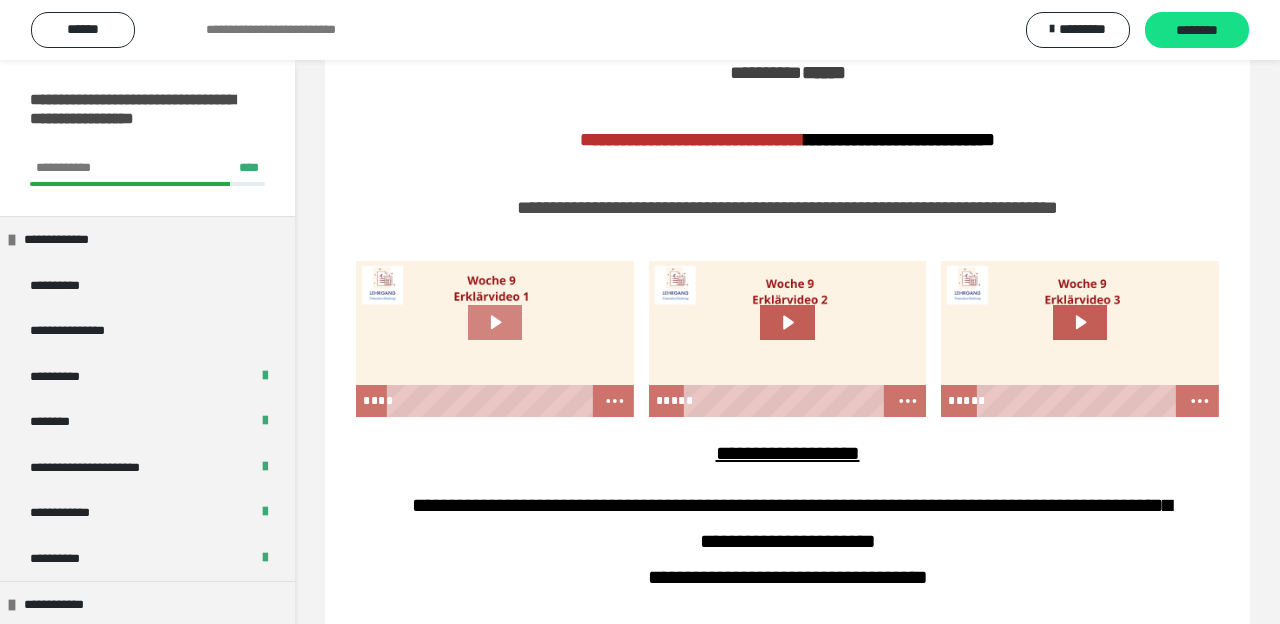 click 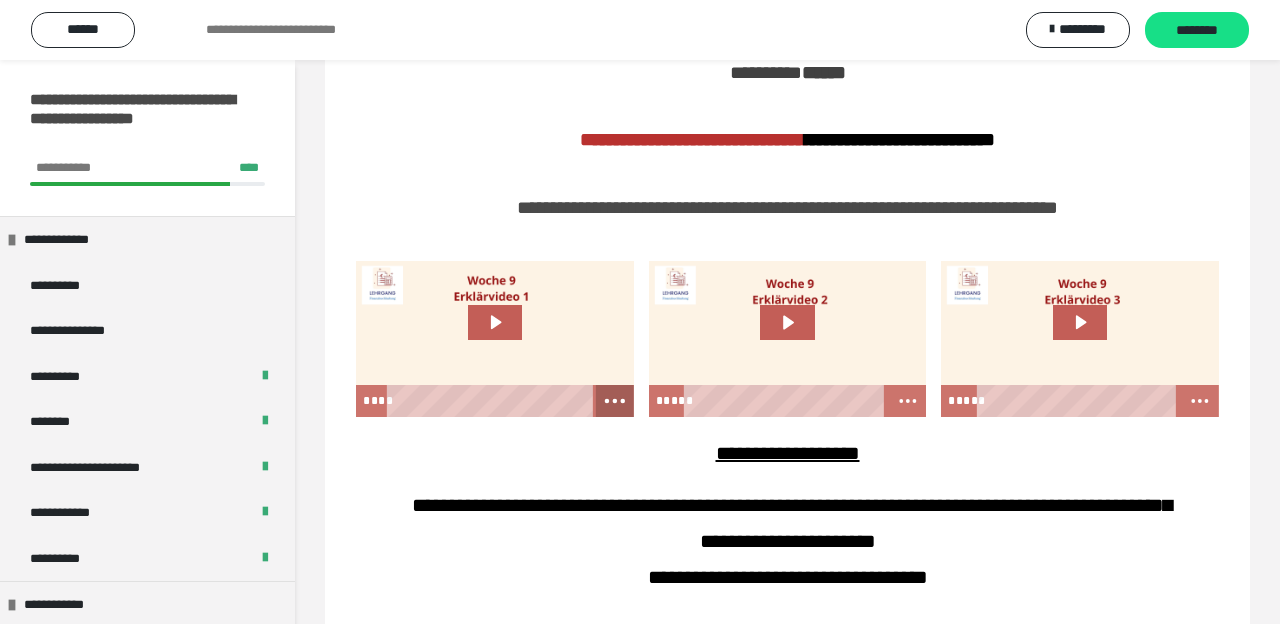 click 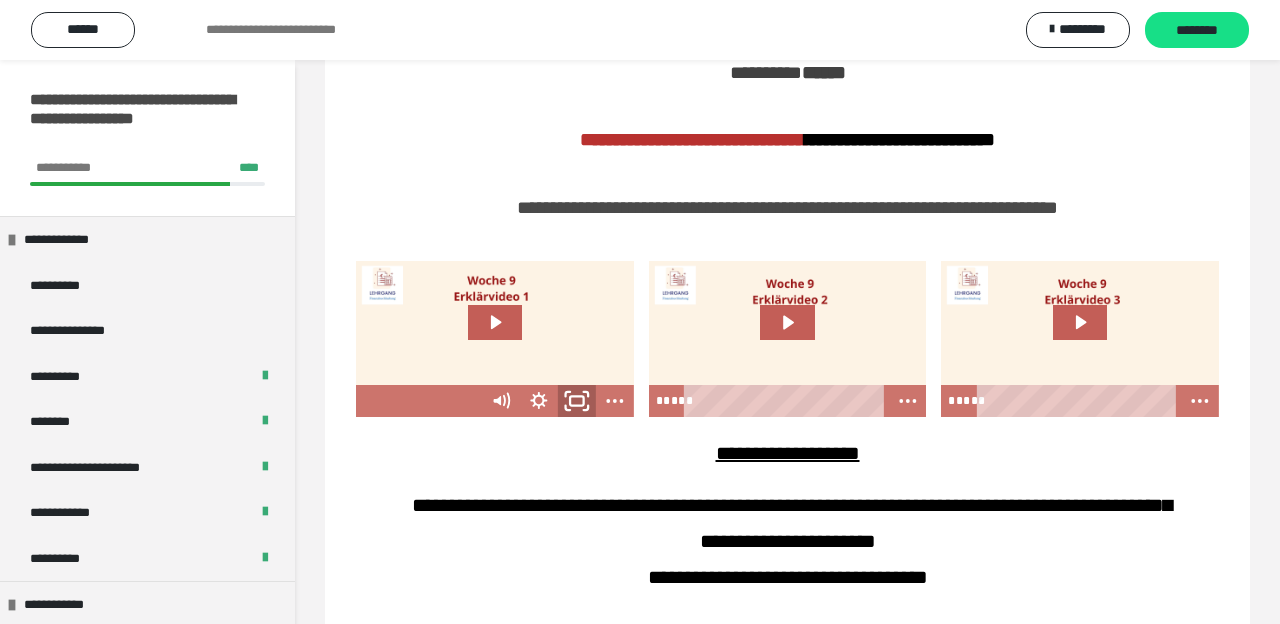 click 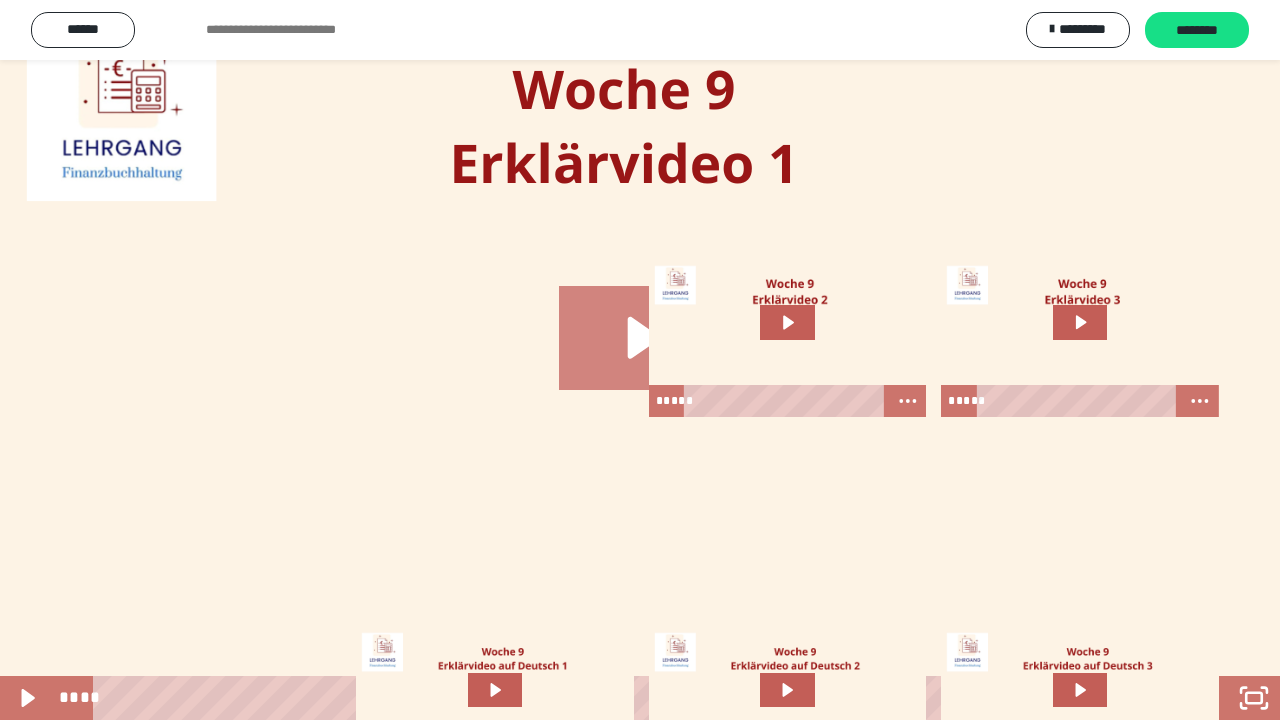 click 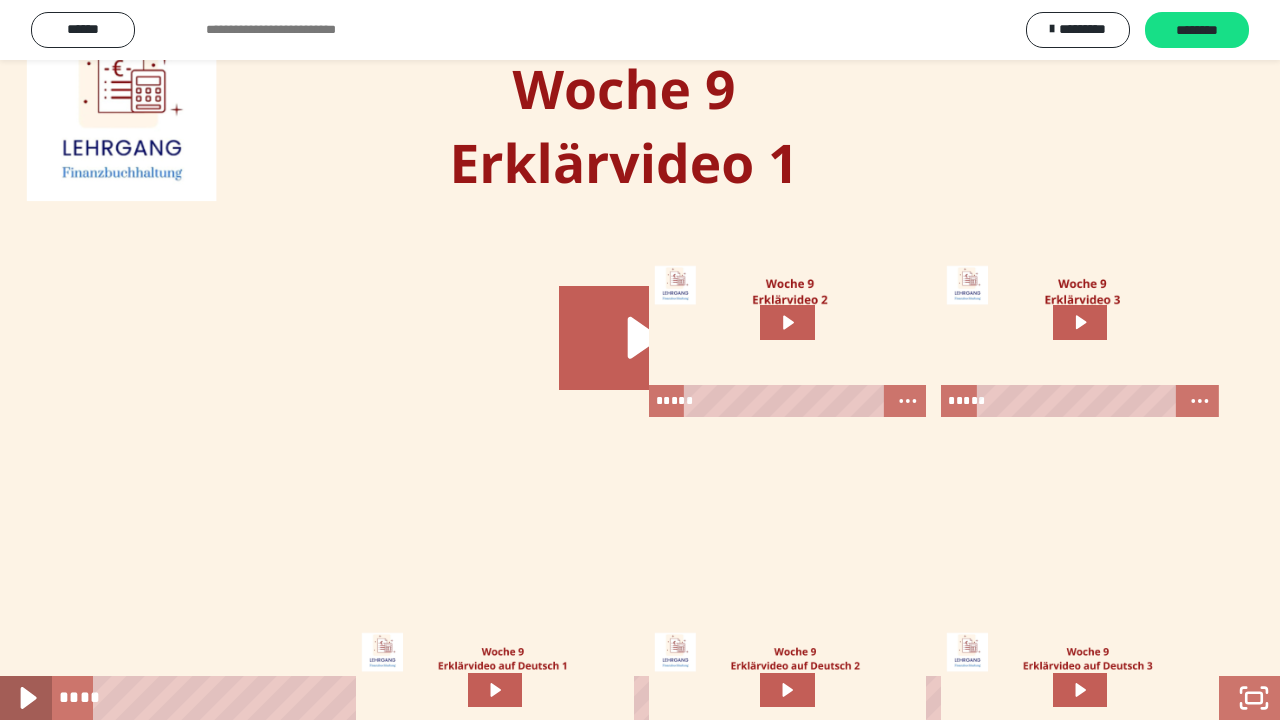 click 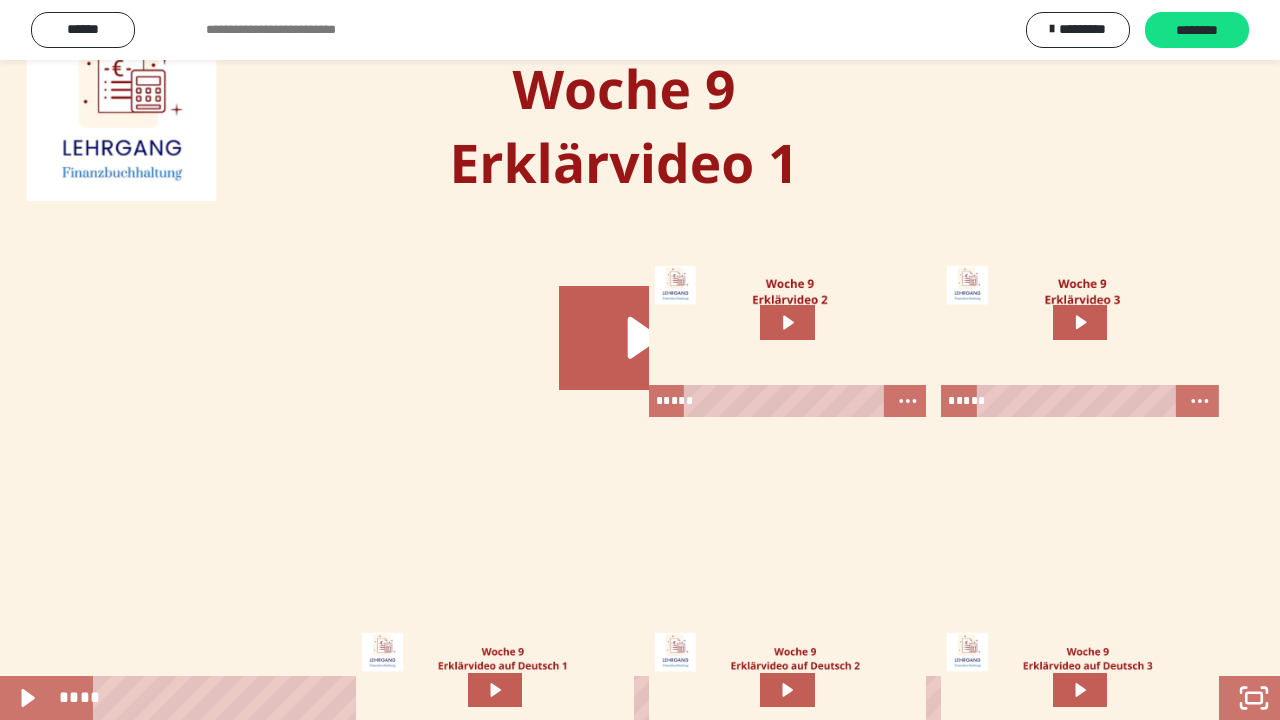 click at bounding box center [640, 360] 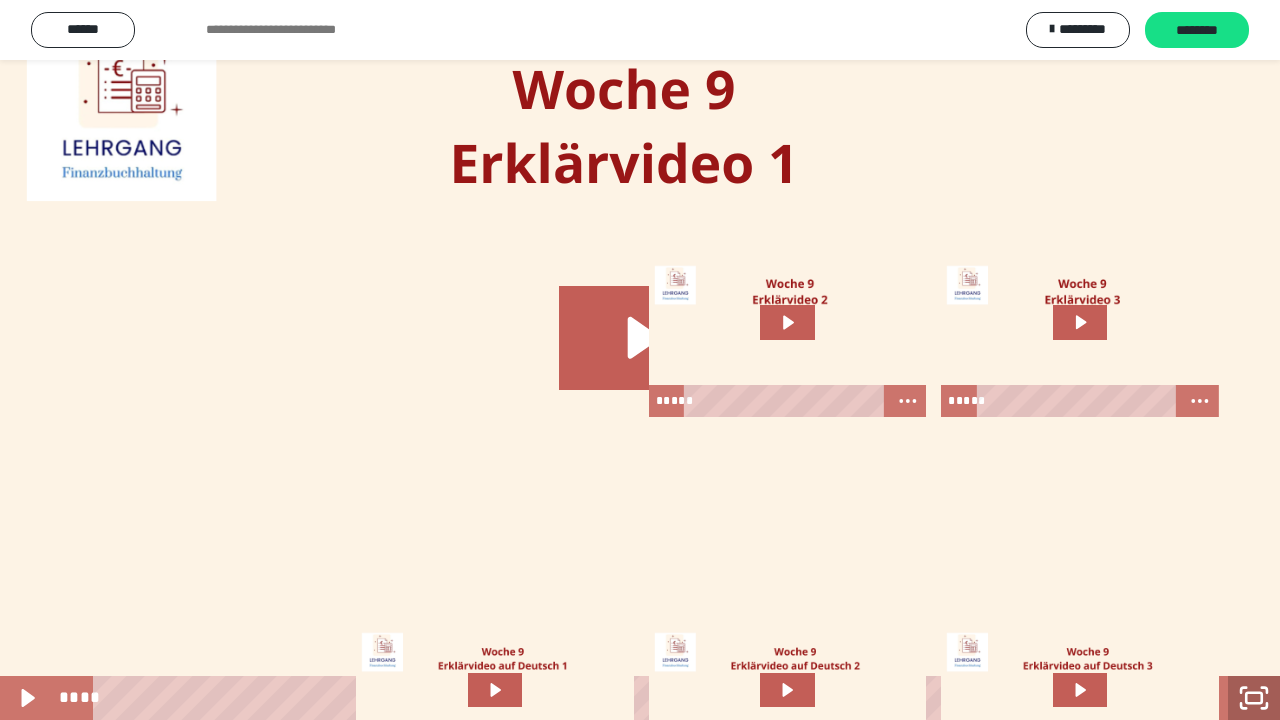 click 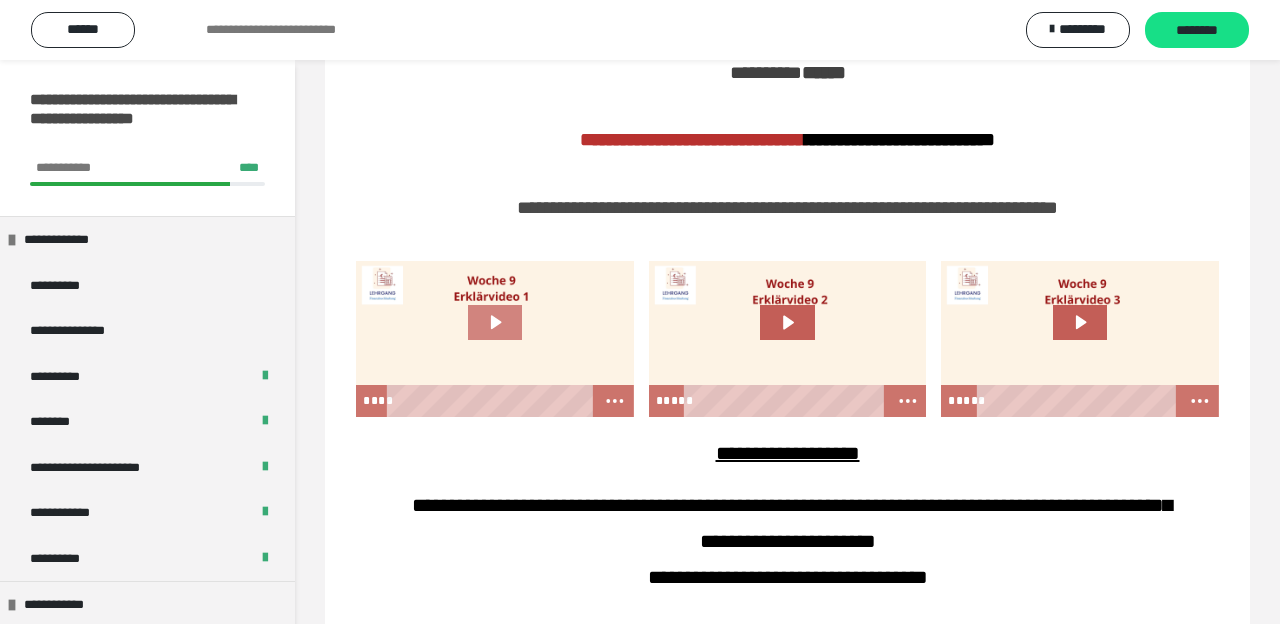 click 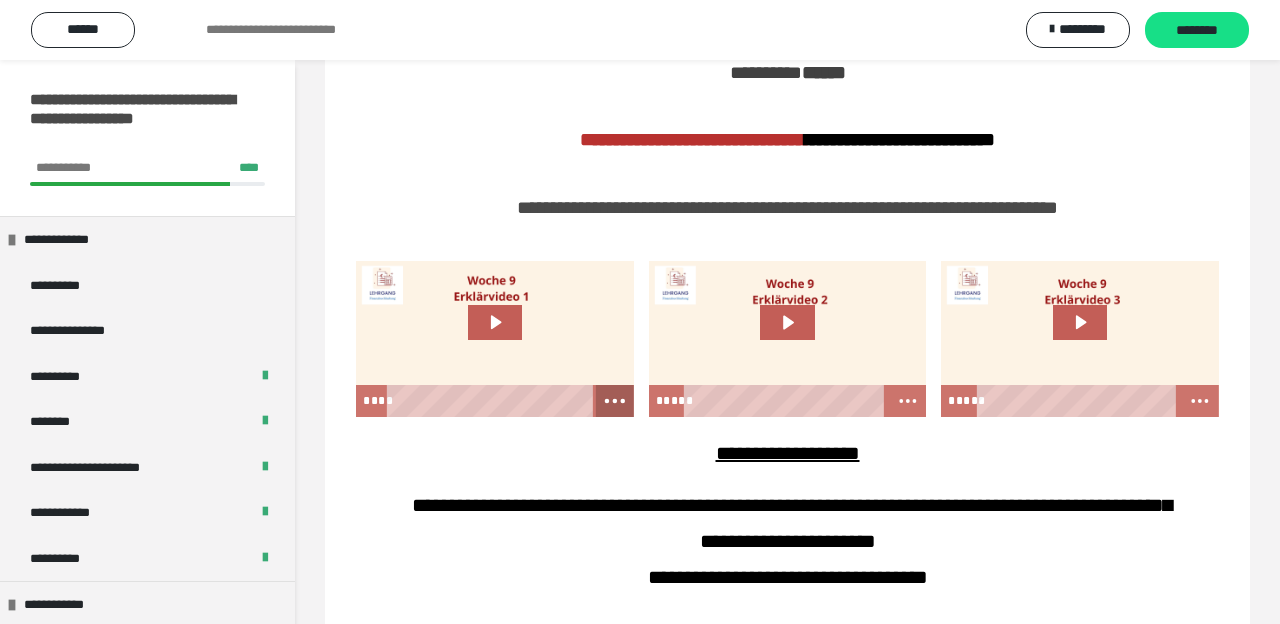 click 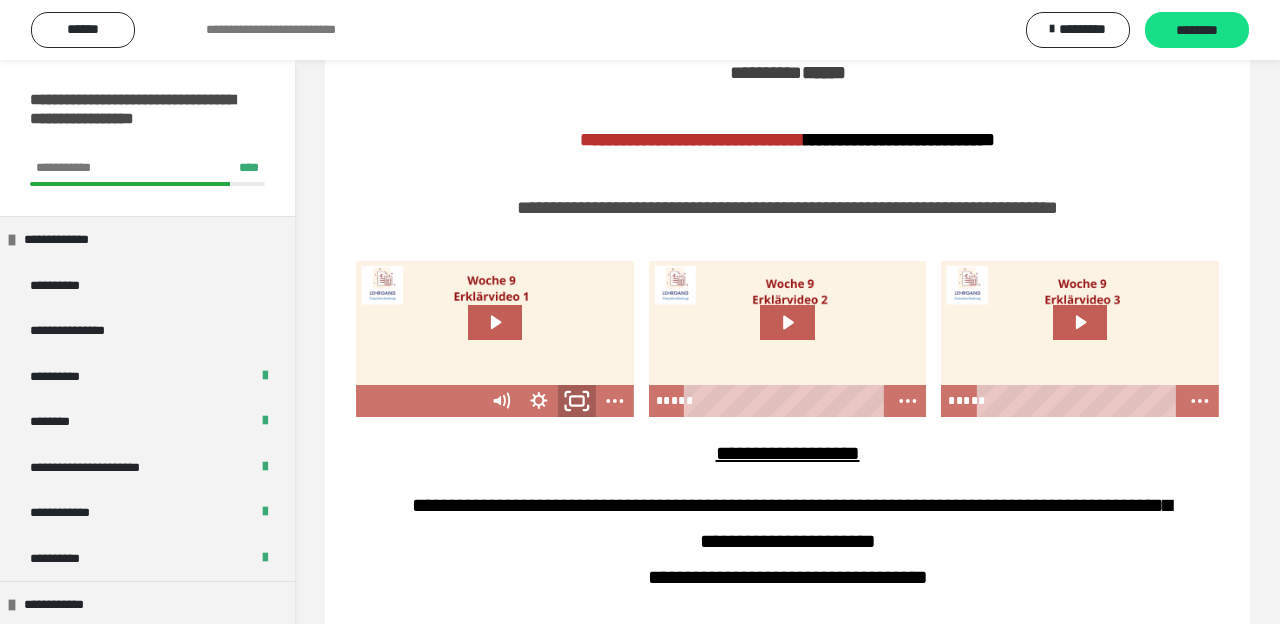 click 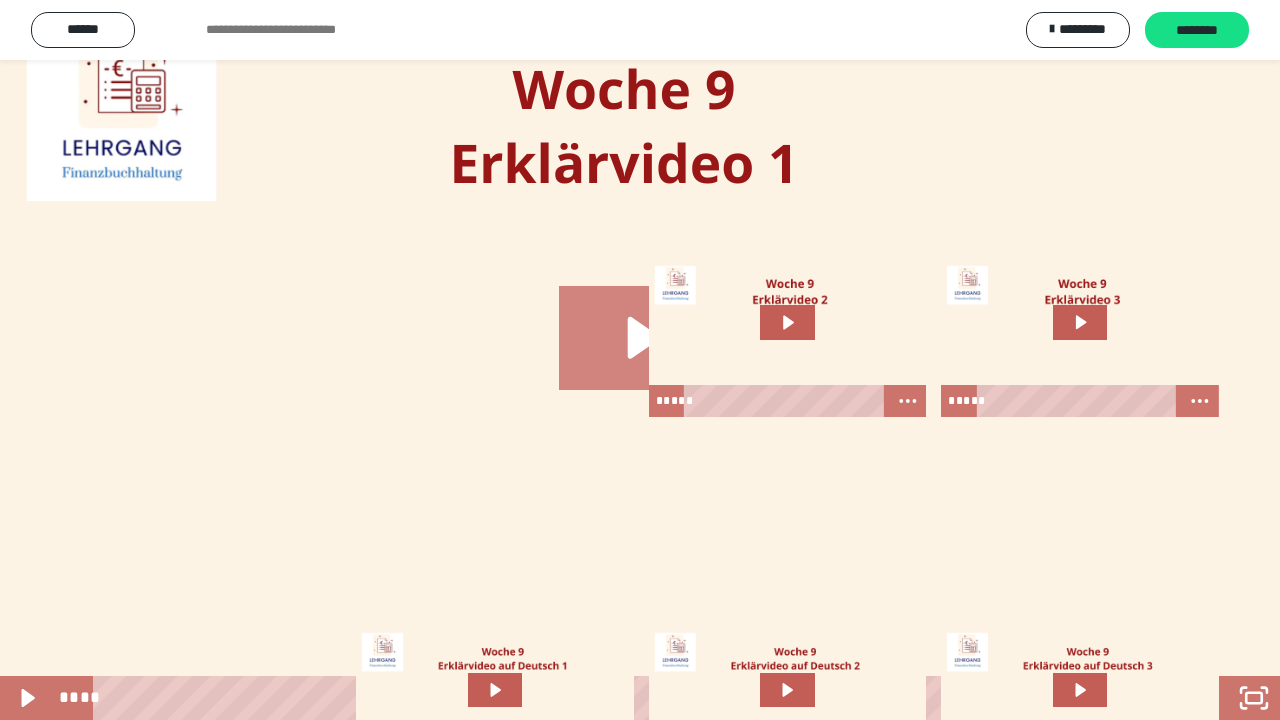 click 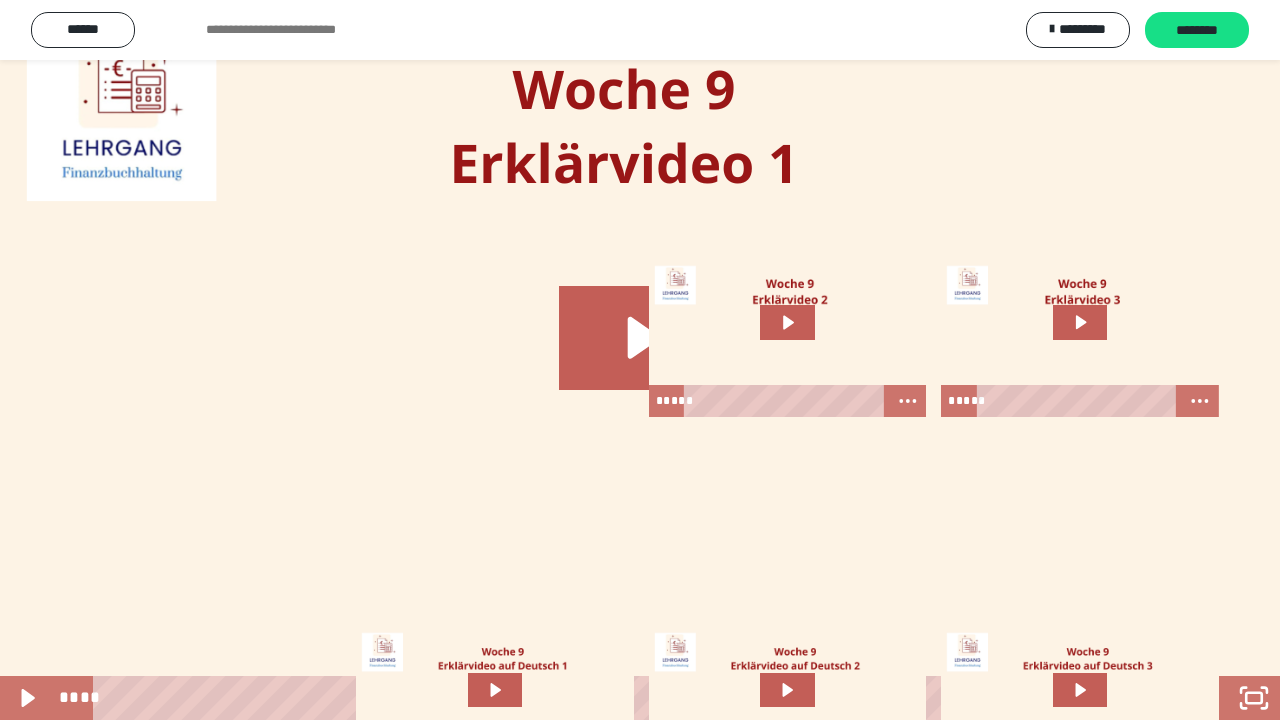 click at bounding box center (640, 360) 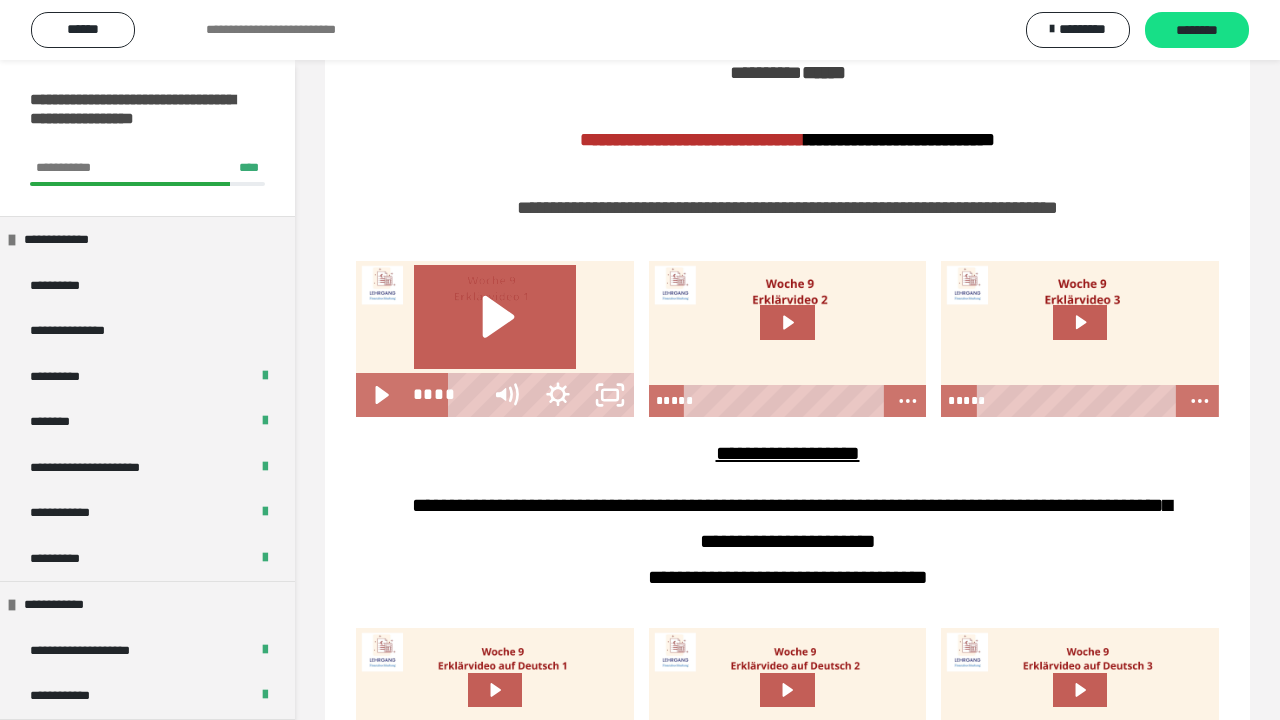 click on "**********" at bounding box center (787, 1212) 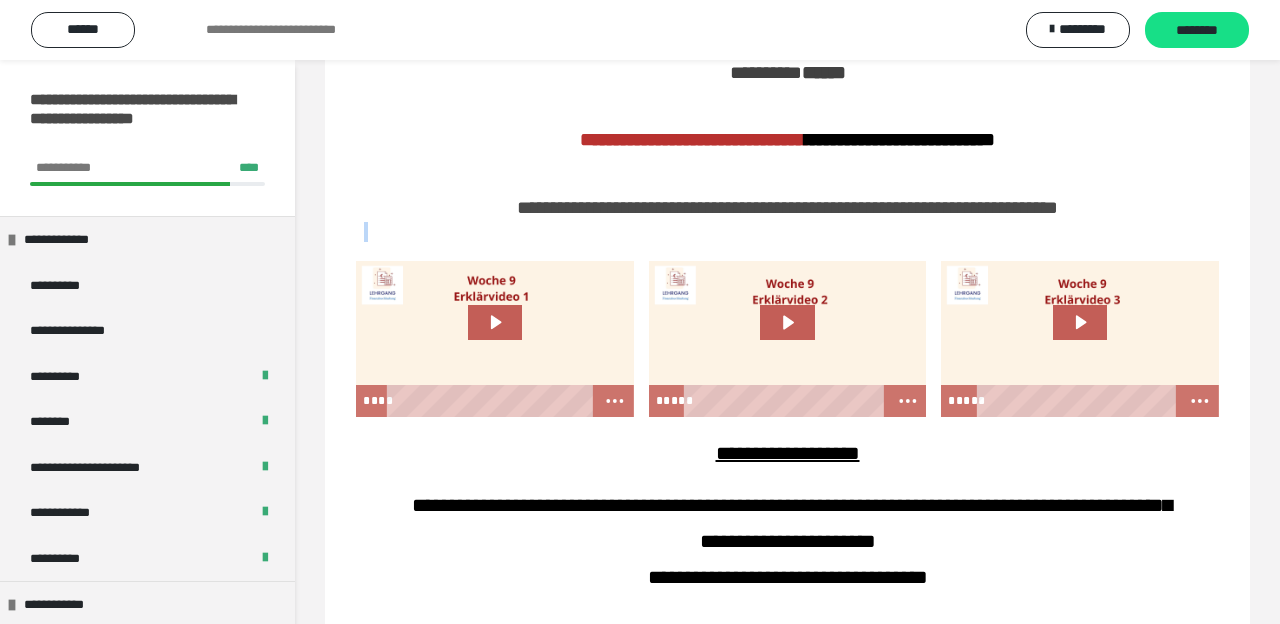 click at bounding box center [495, 339] 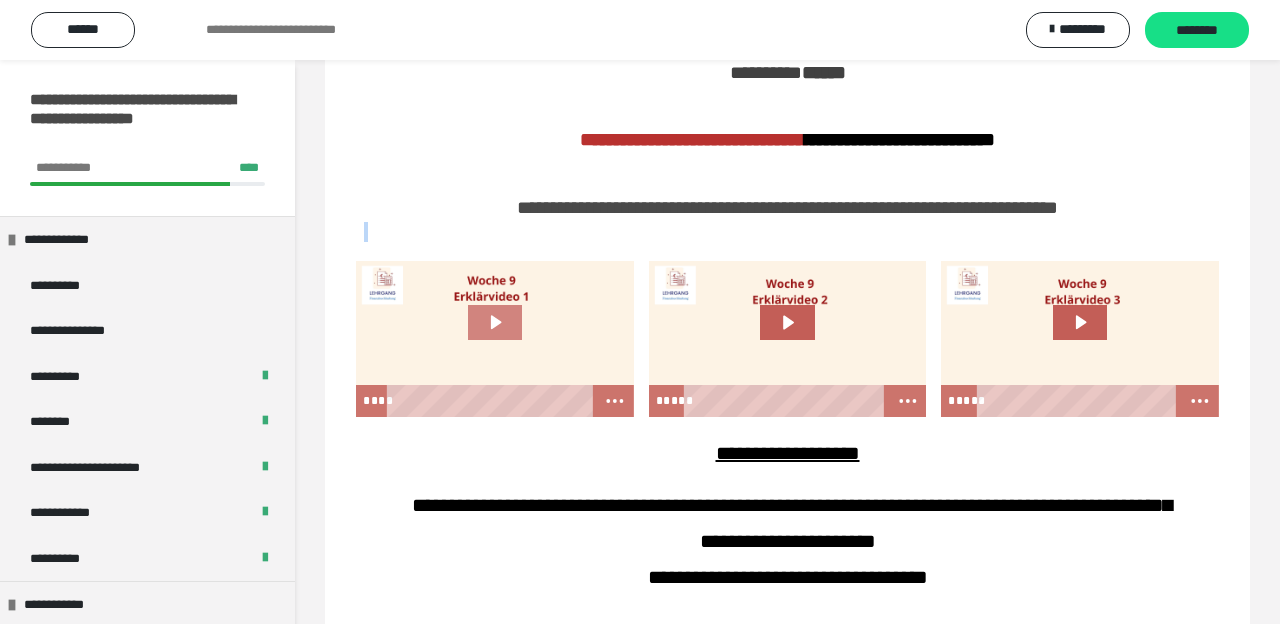 click 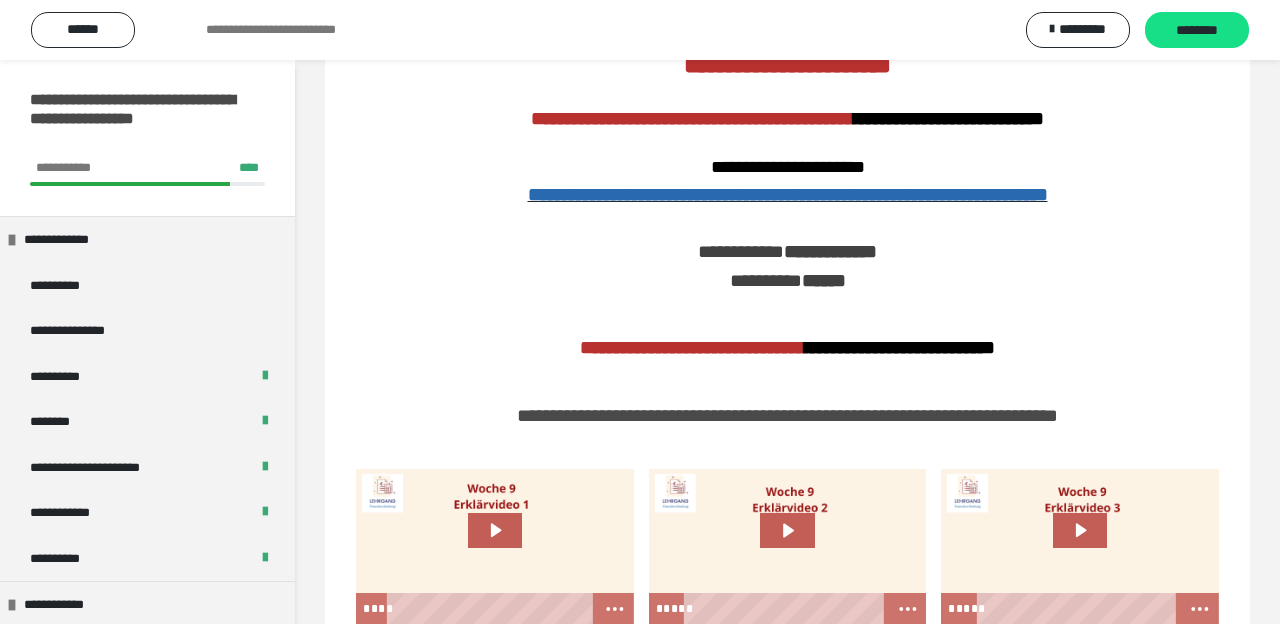scroll, scrollTop: 737, scrollLeft: 0, axis: vertical 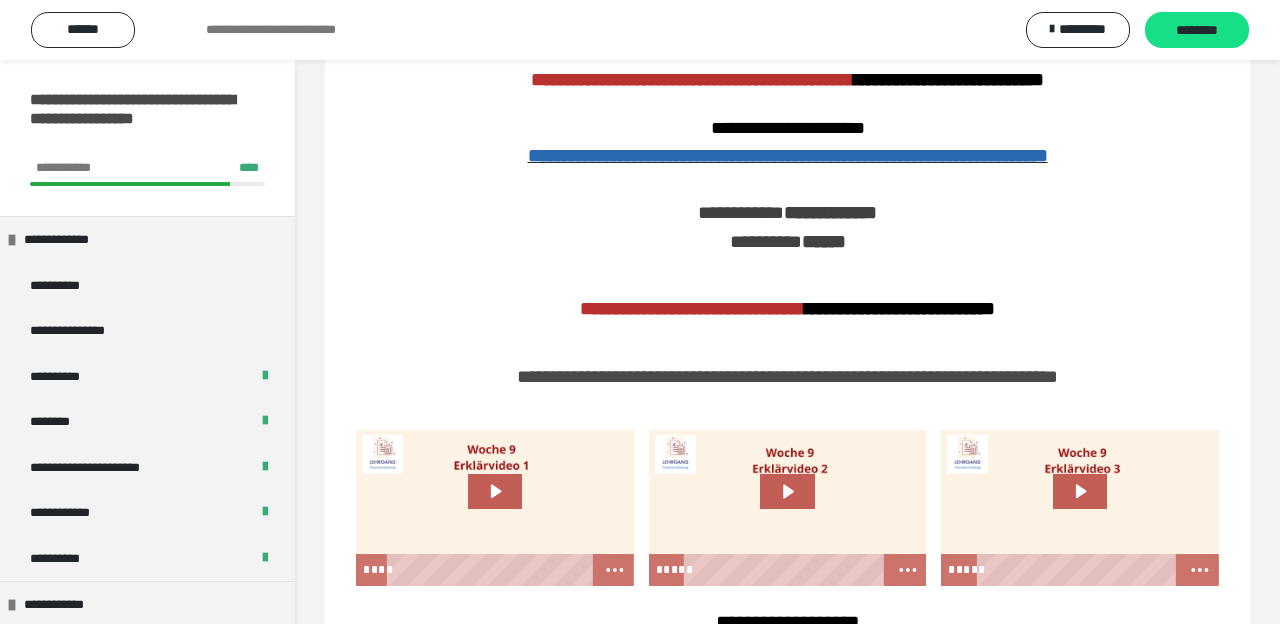 click at bounding box center [495, 508] 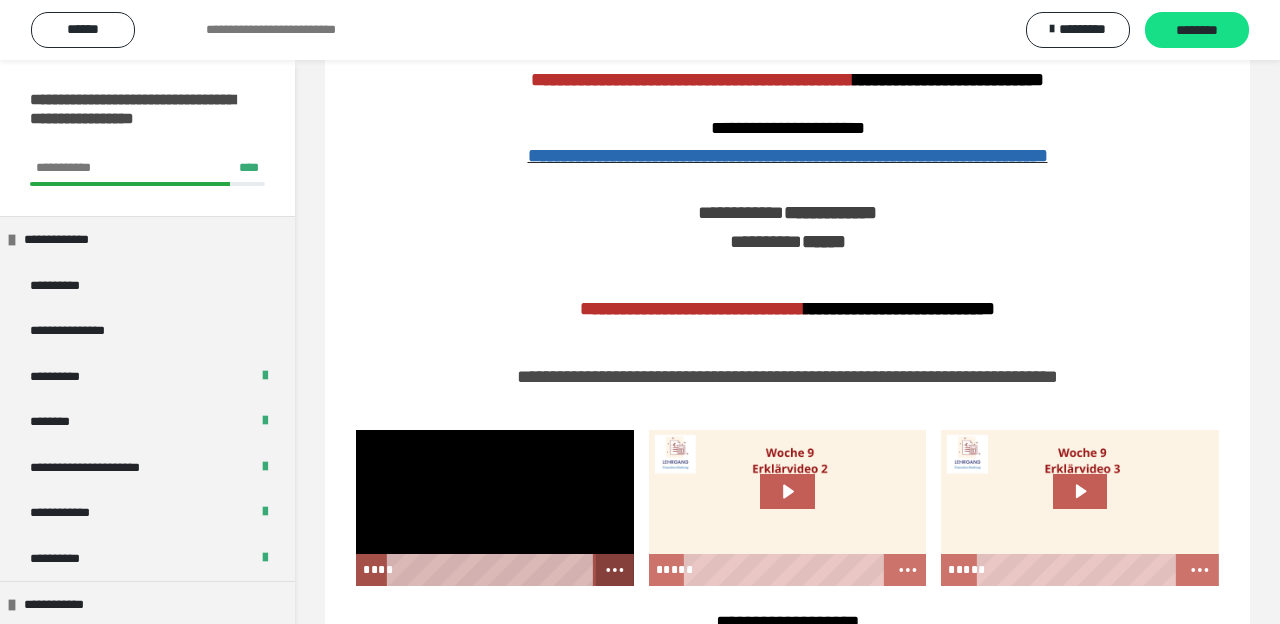 click 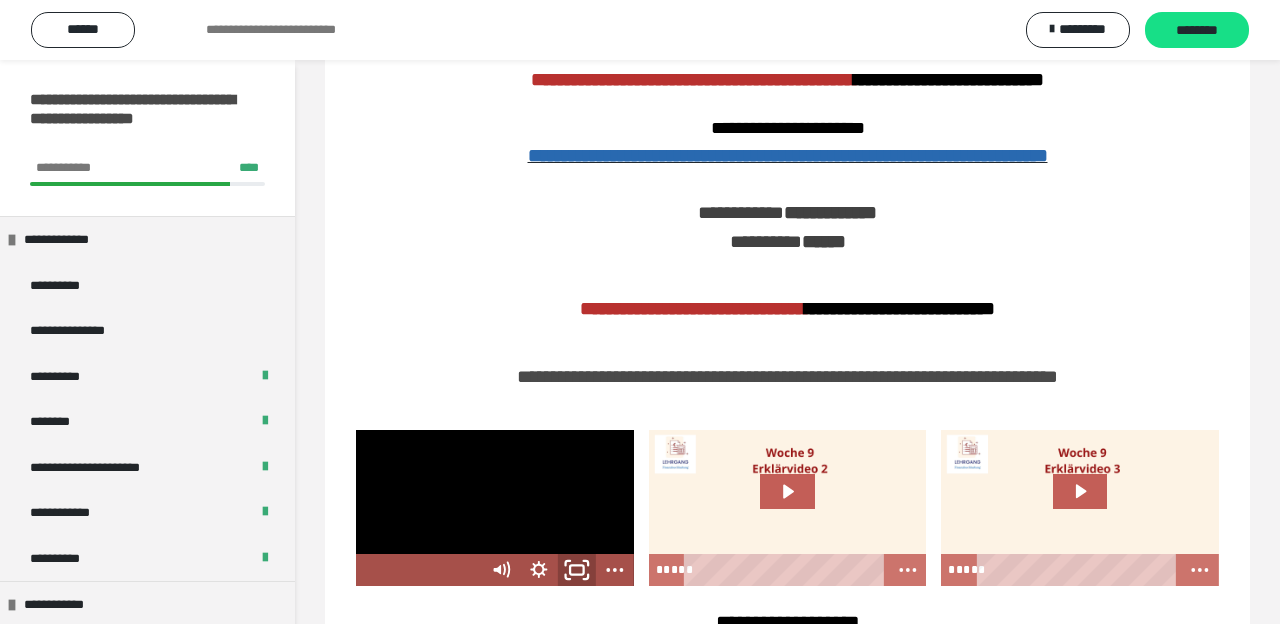 click 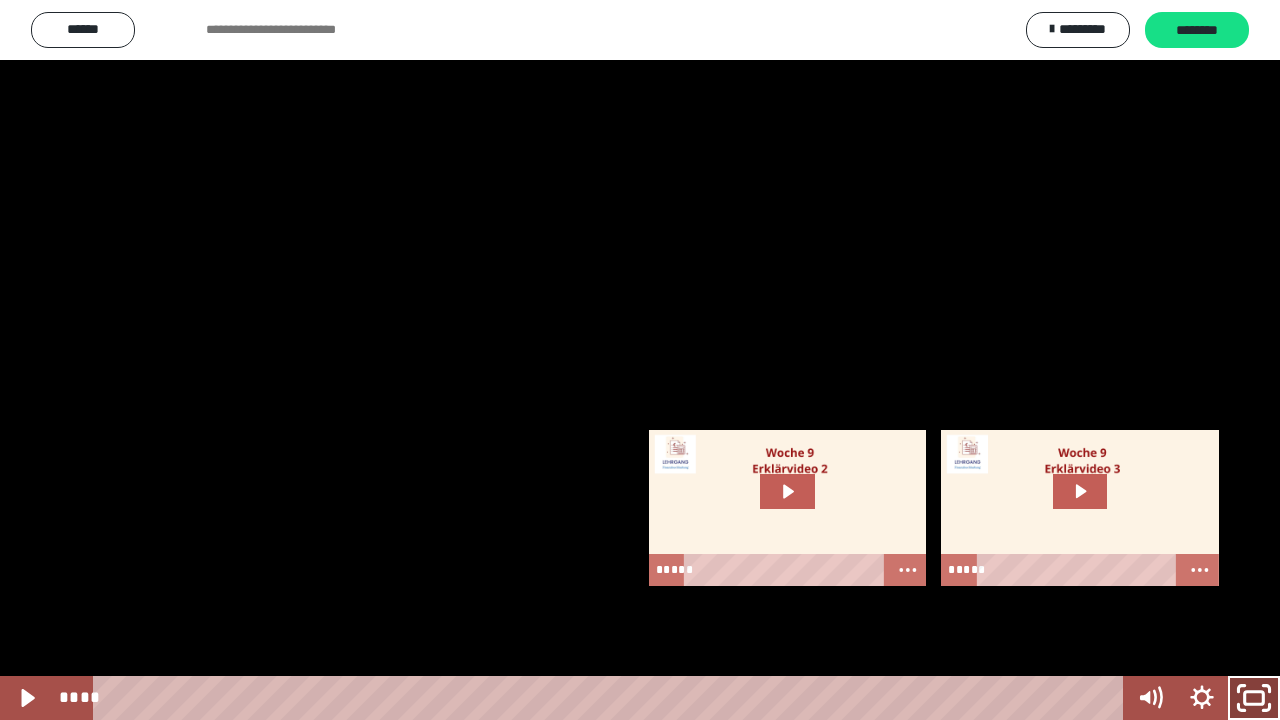 click 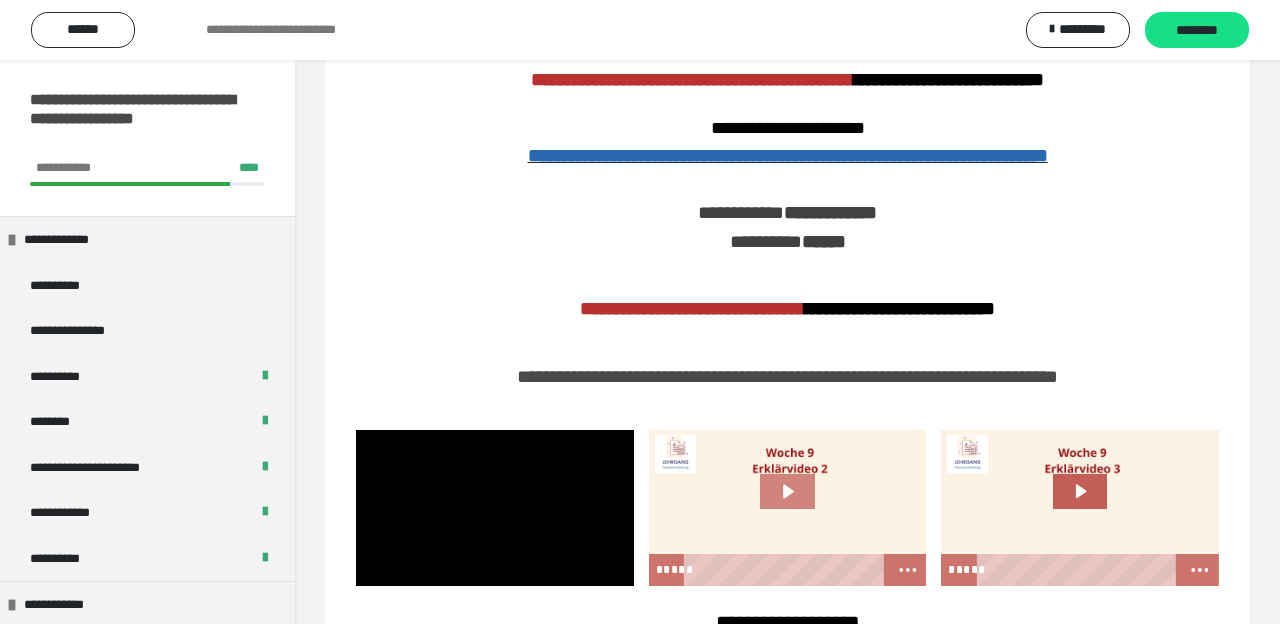 click 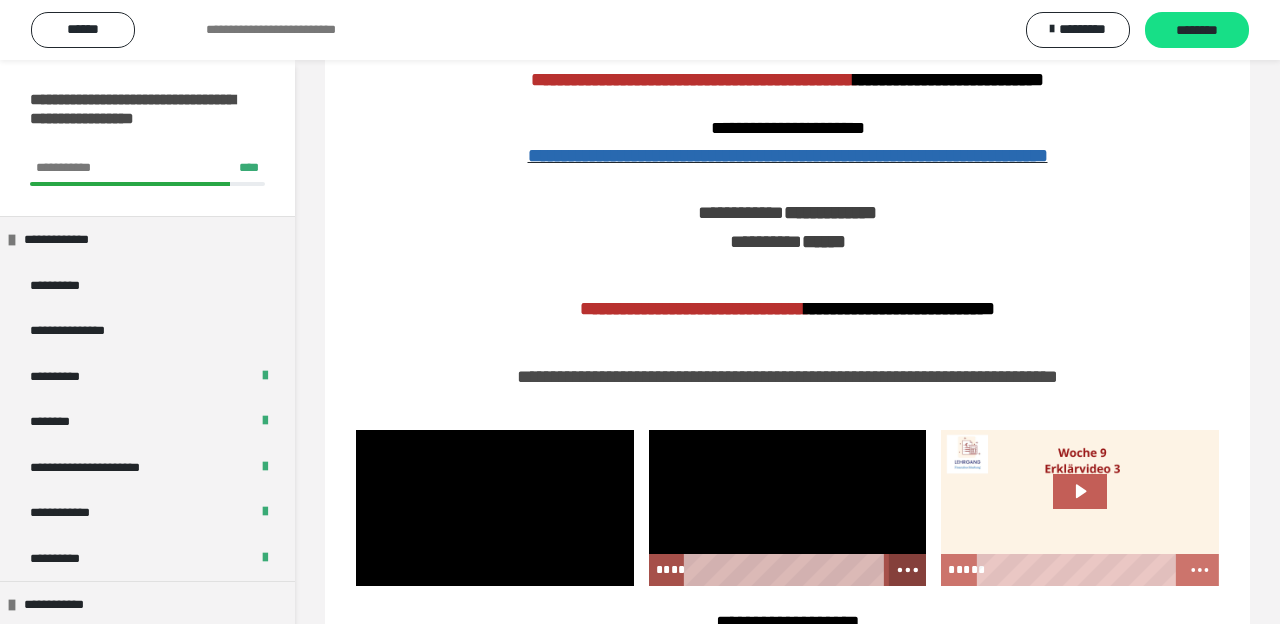click 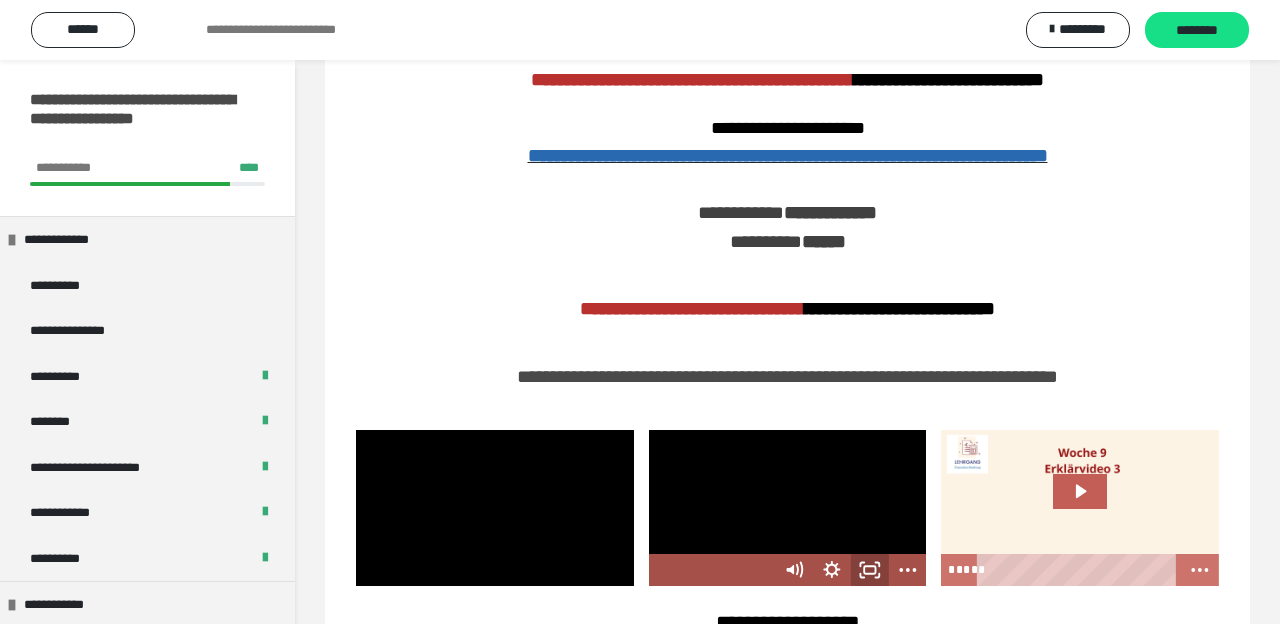 click 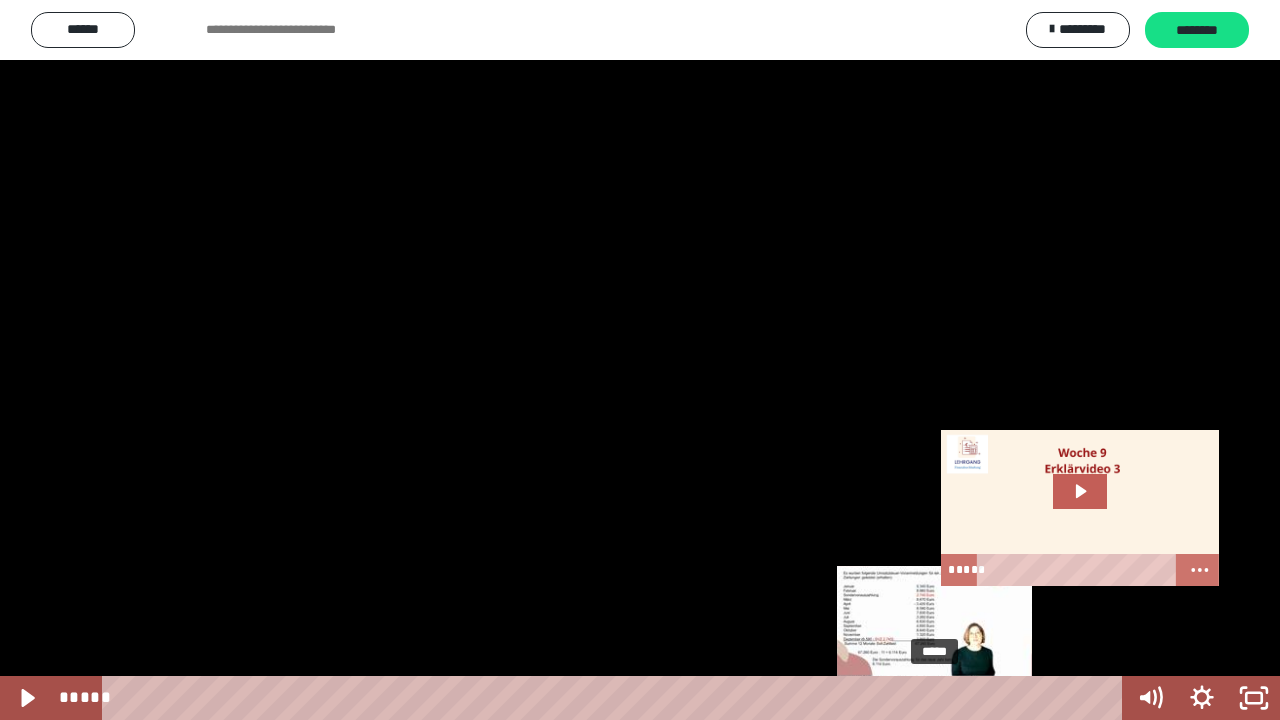 click on "*****" at bounding box center (616, 698) 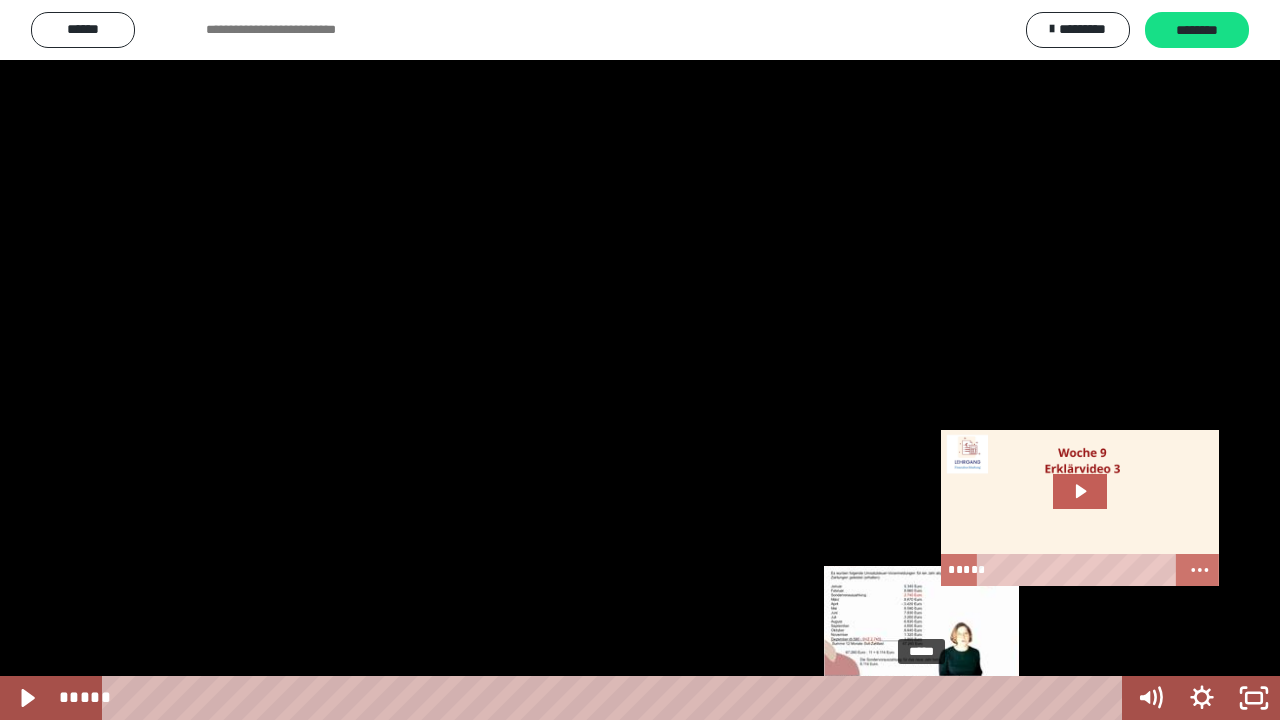 click on "*****" at bounding box center (616, 698) 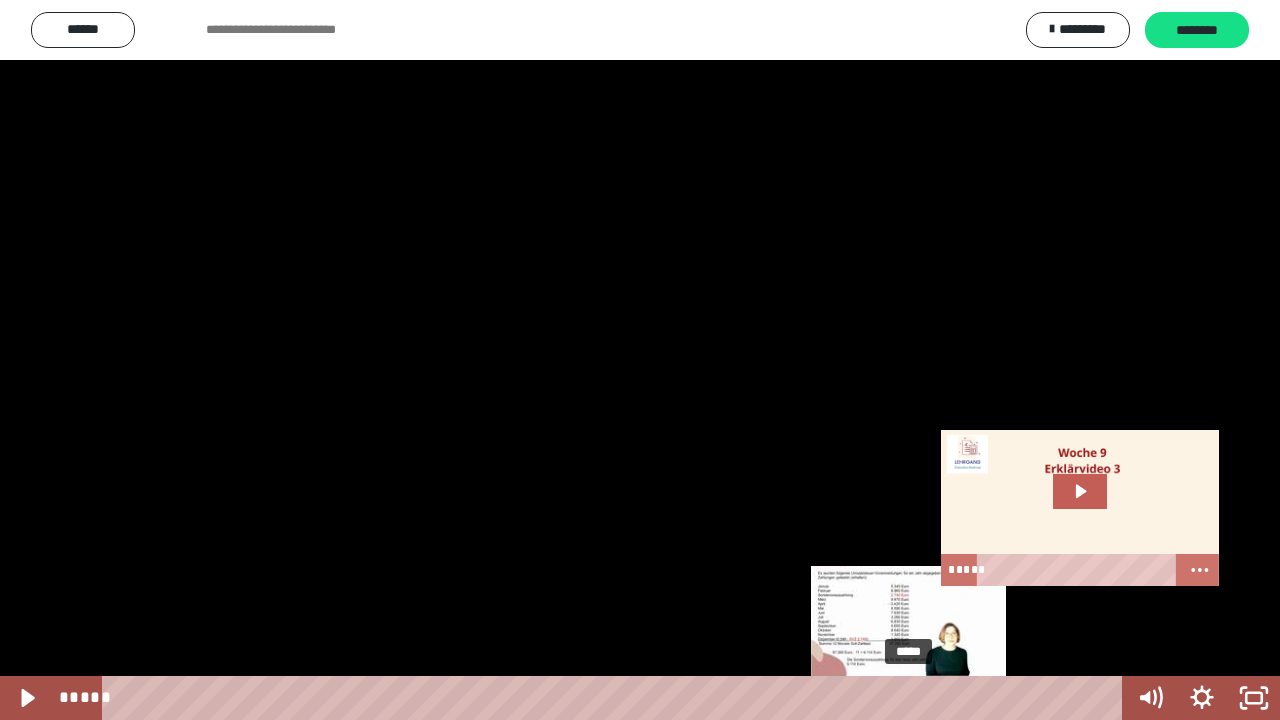 click on "*****" at bounding box center [616, 698] 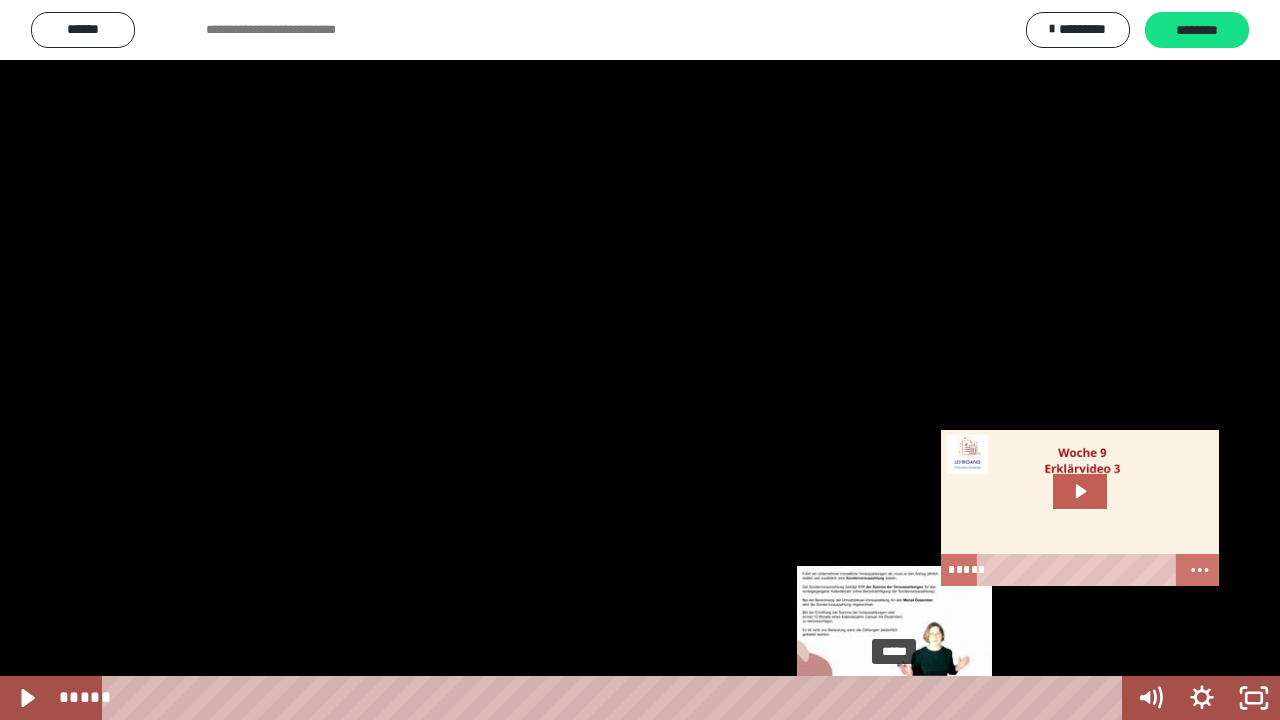 click on "*****" at bounding box center [616, 698] 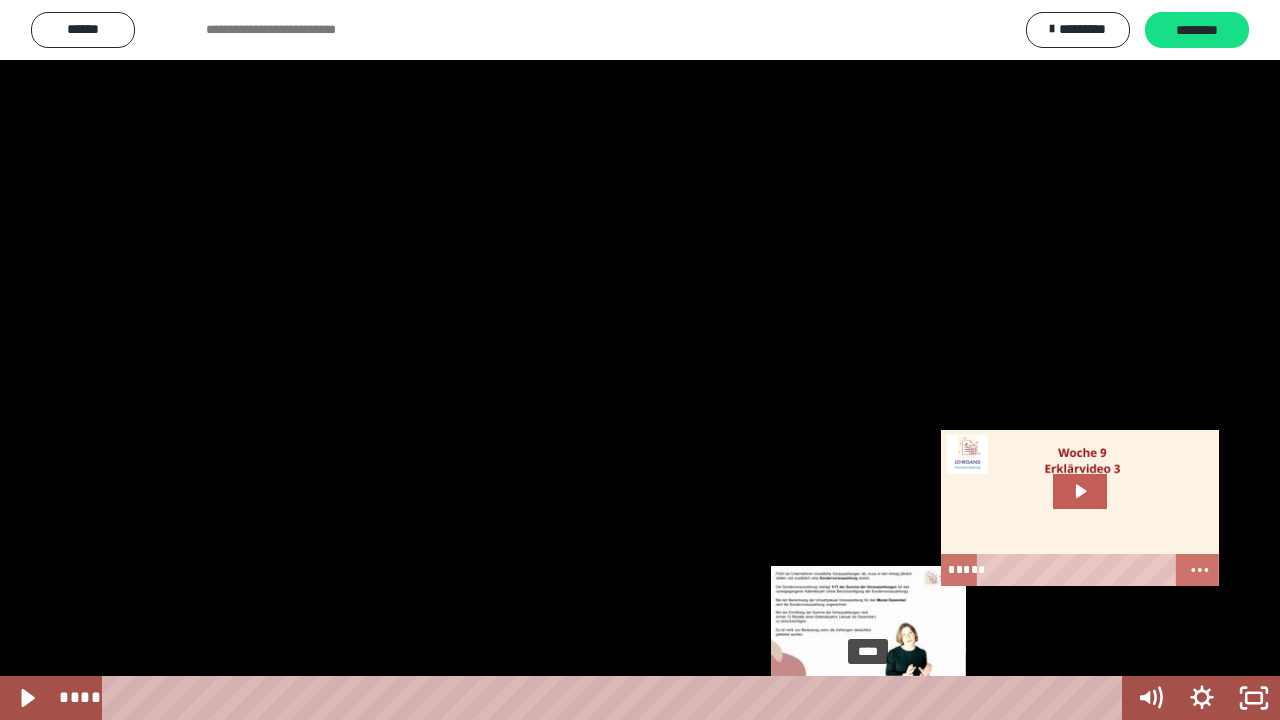 click on "****" at bounding box center (616, 698) 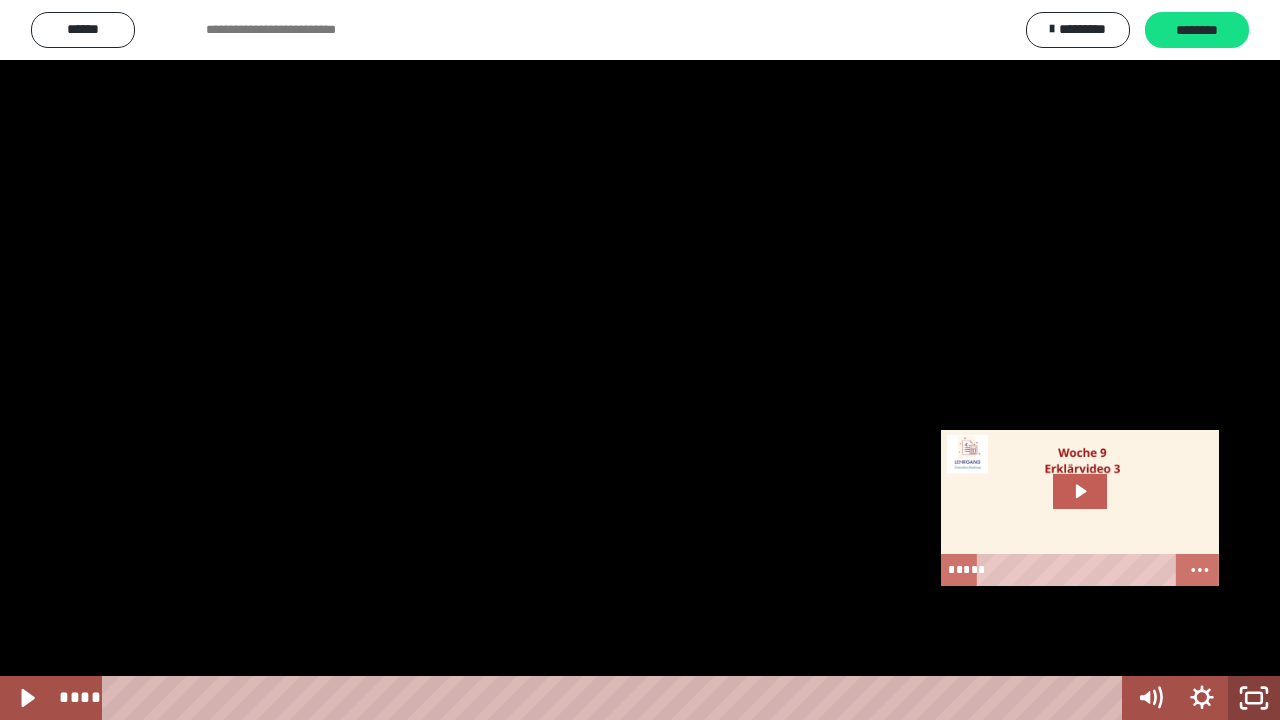 click 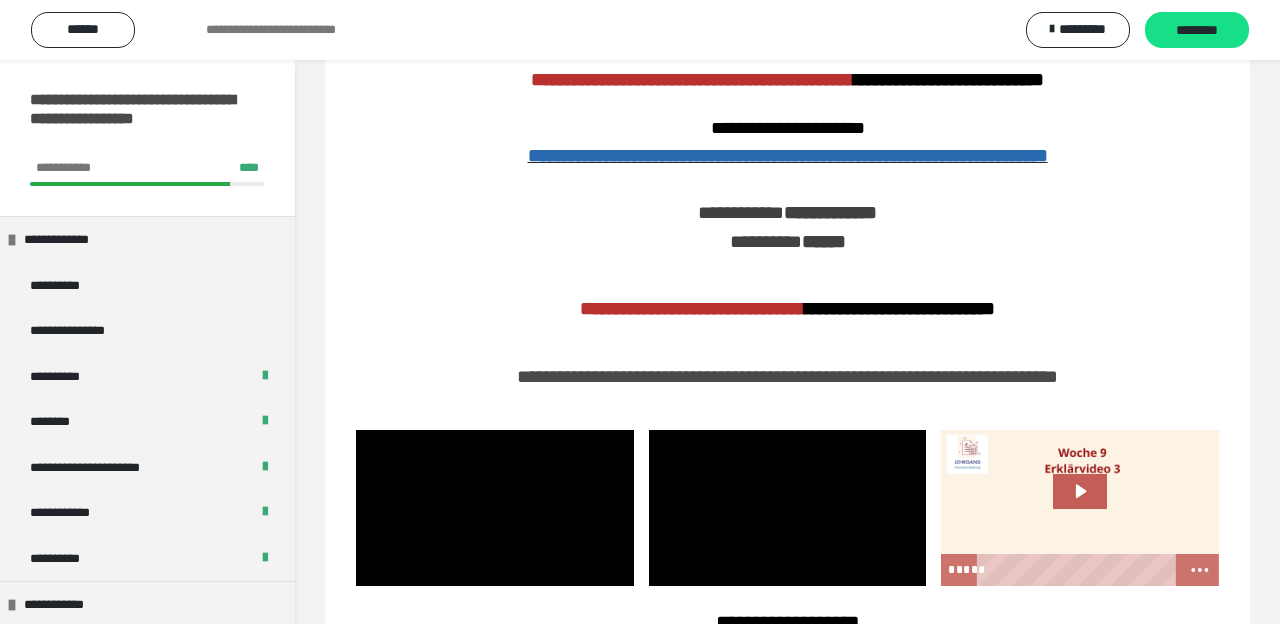 click at bounding box center (1080, 508) 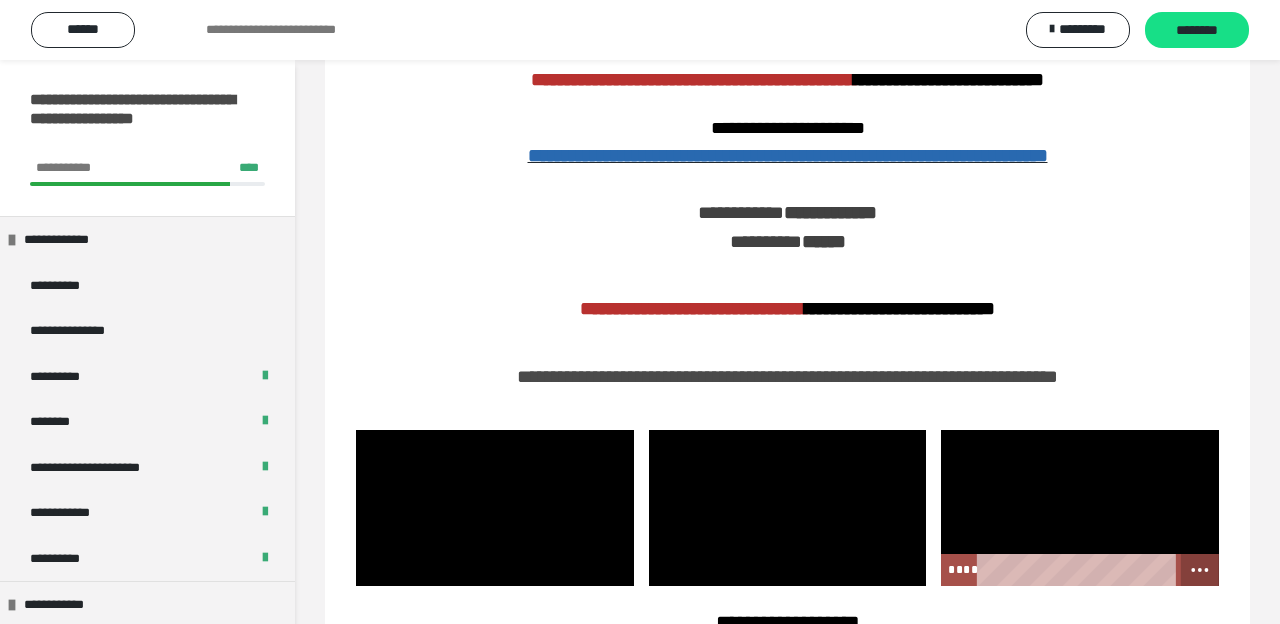click 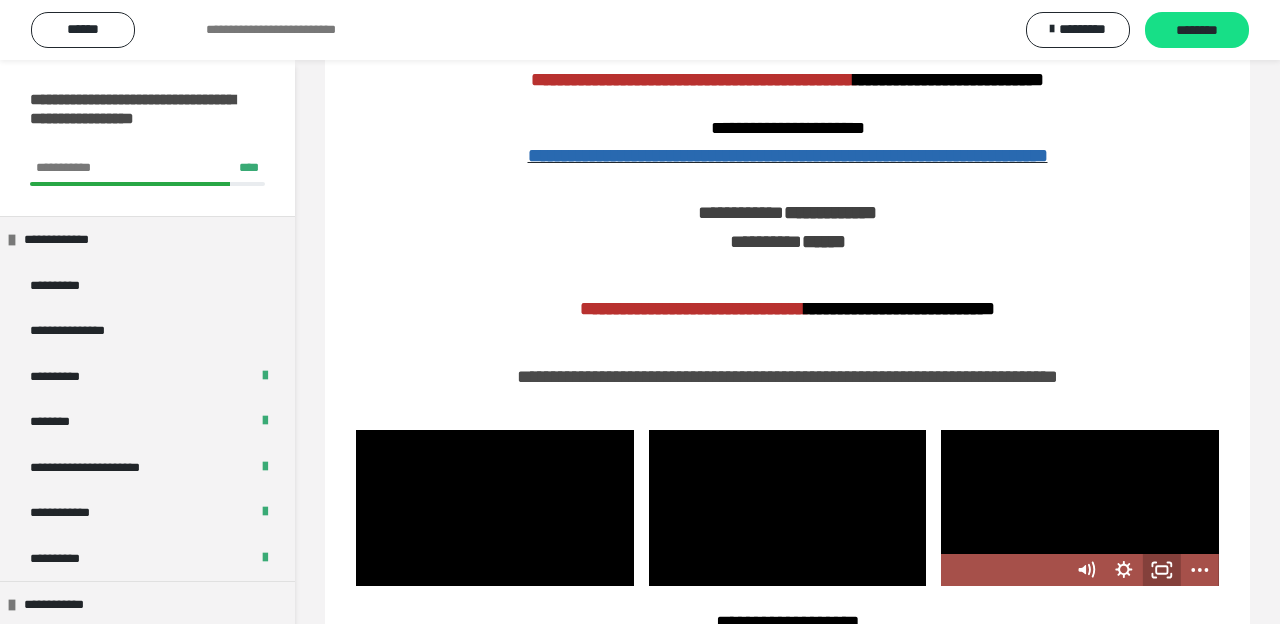 click 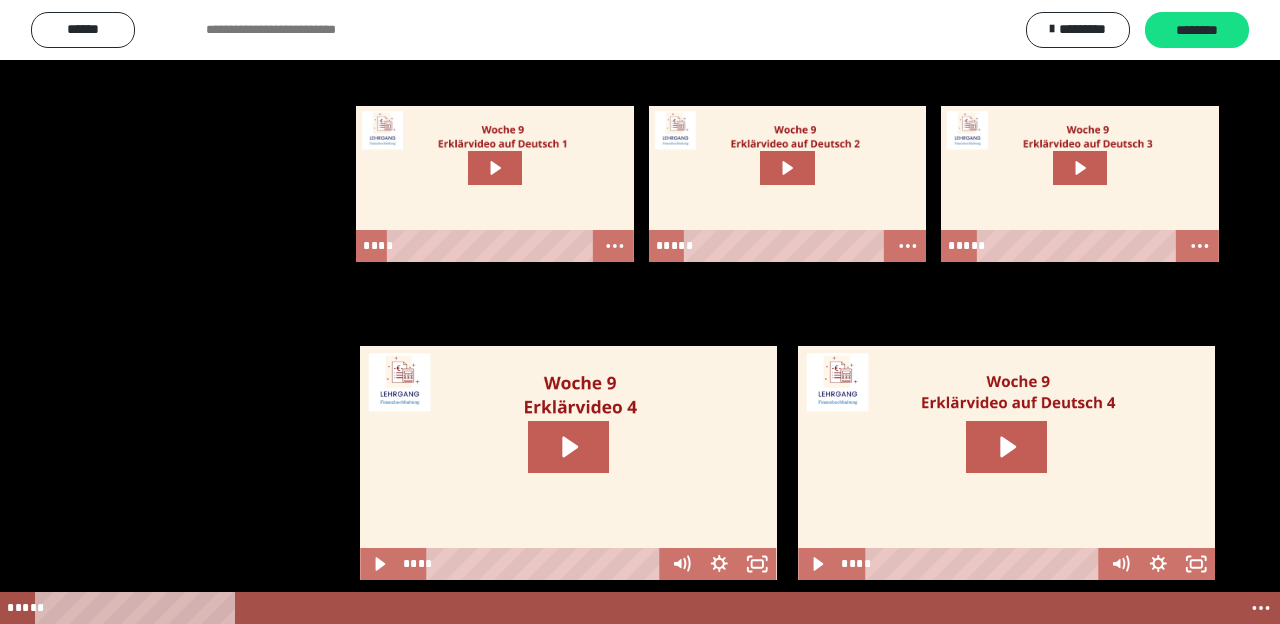 scroll, scrollTop: 1428, scrollLeft: 0, axis: vertical 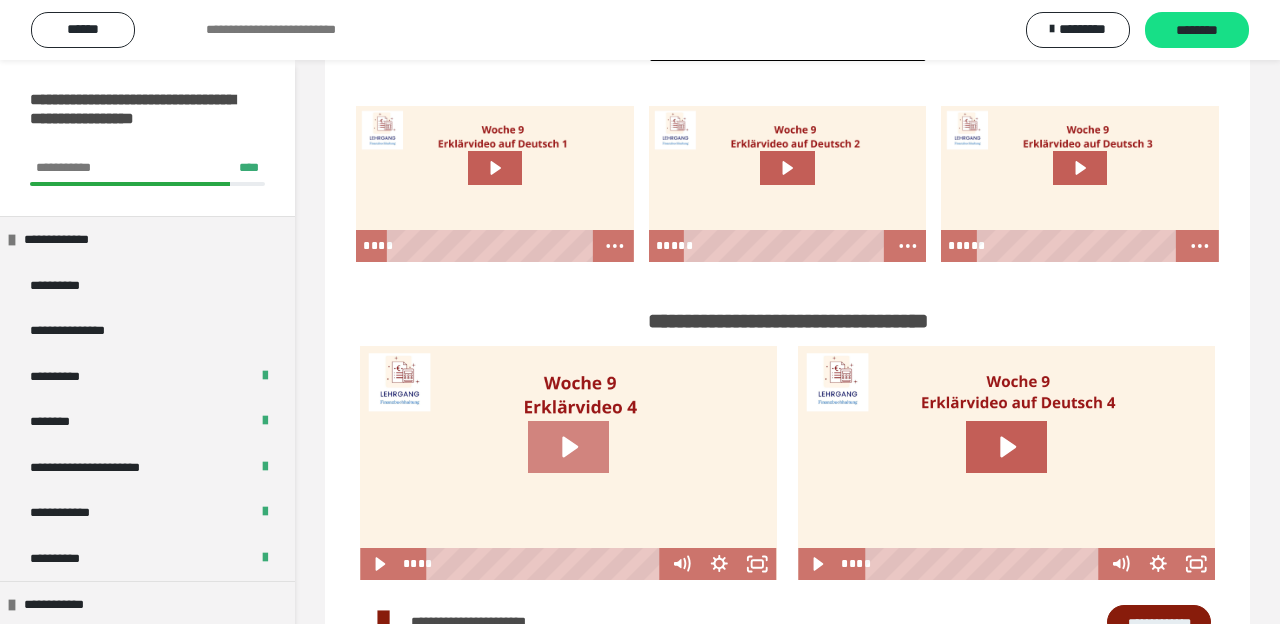 click 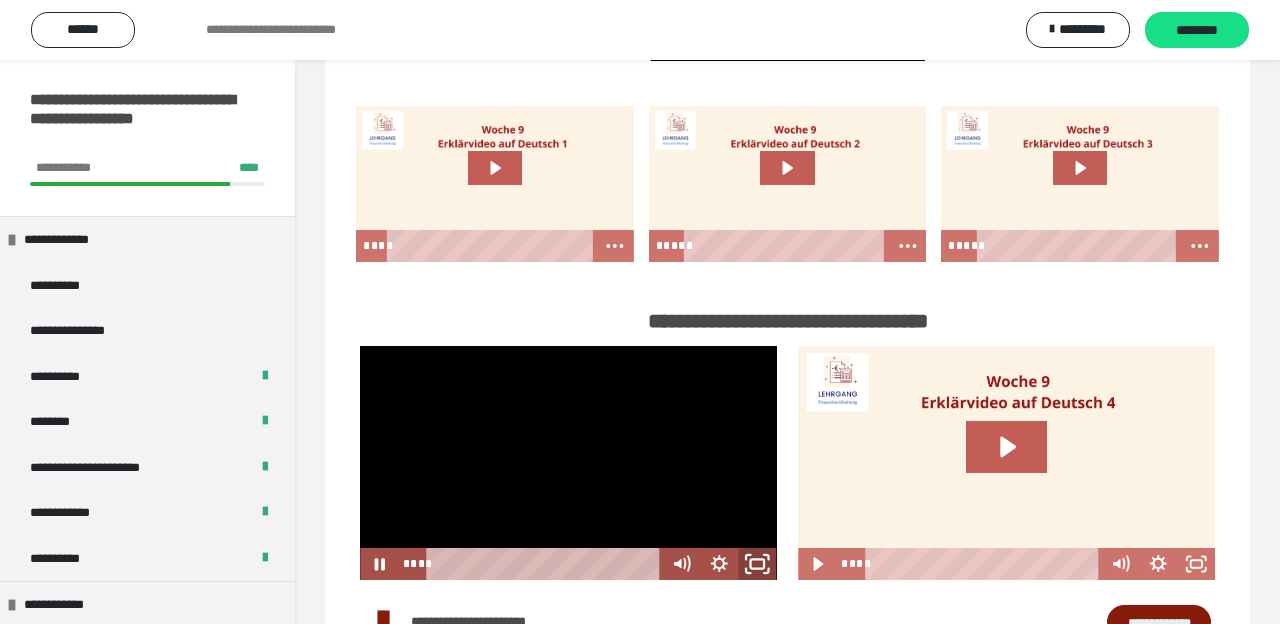 click 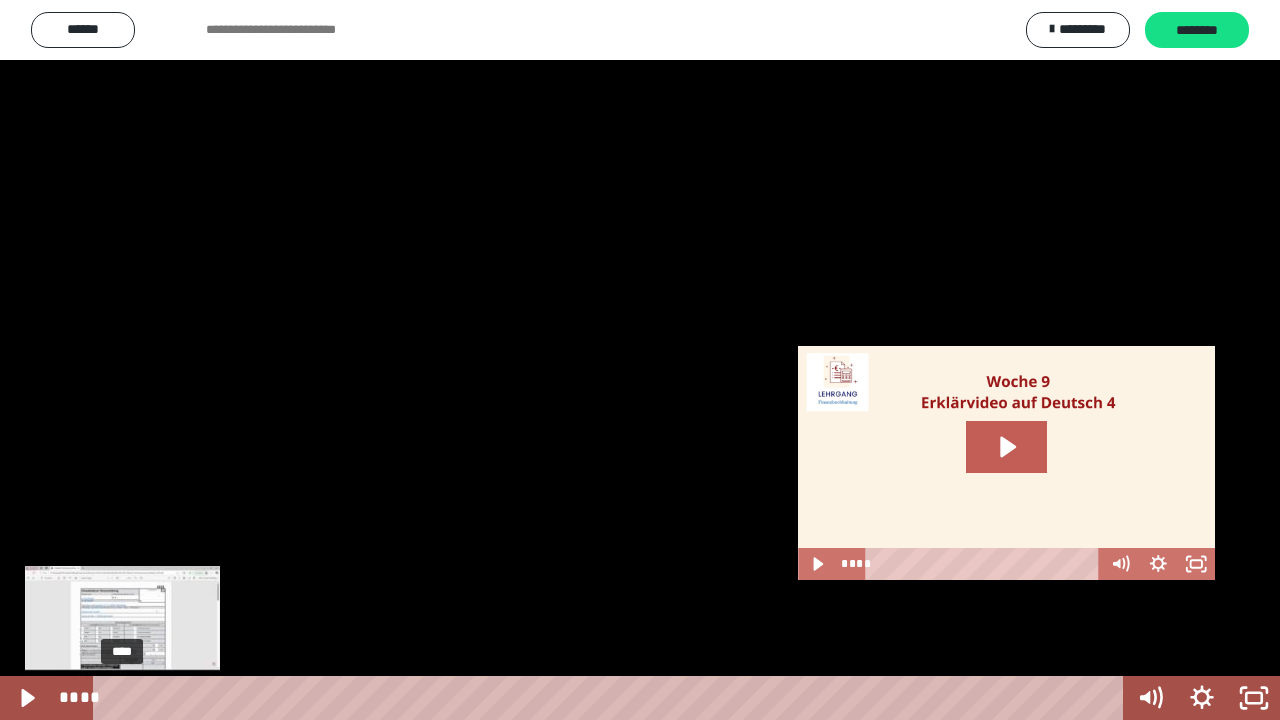 click on "****" at bounding box center [612, 698] 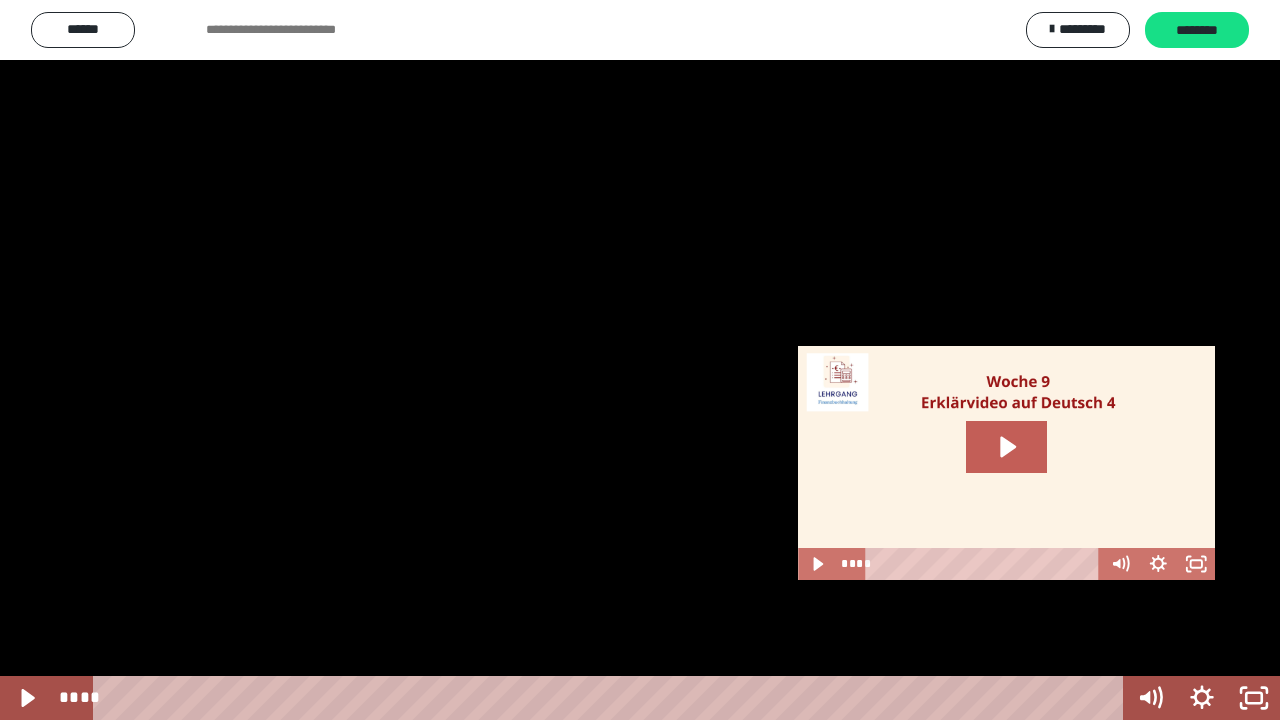 click at bounding box center [640, 360] 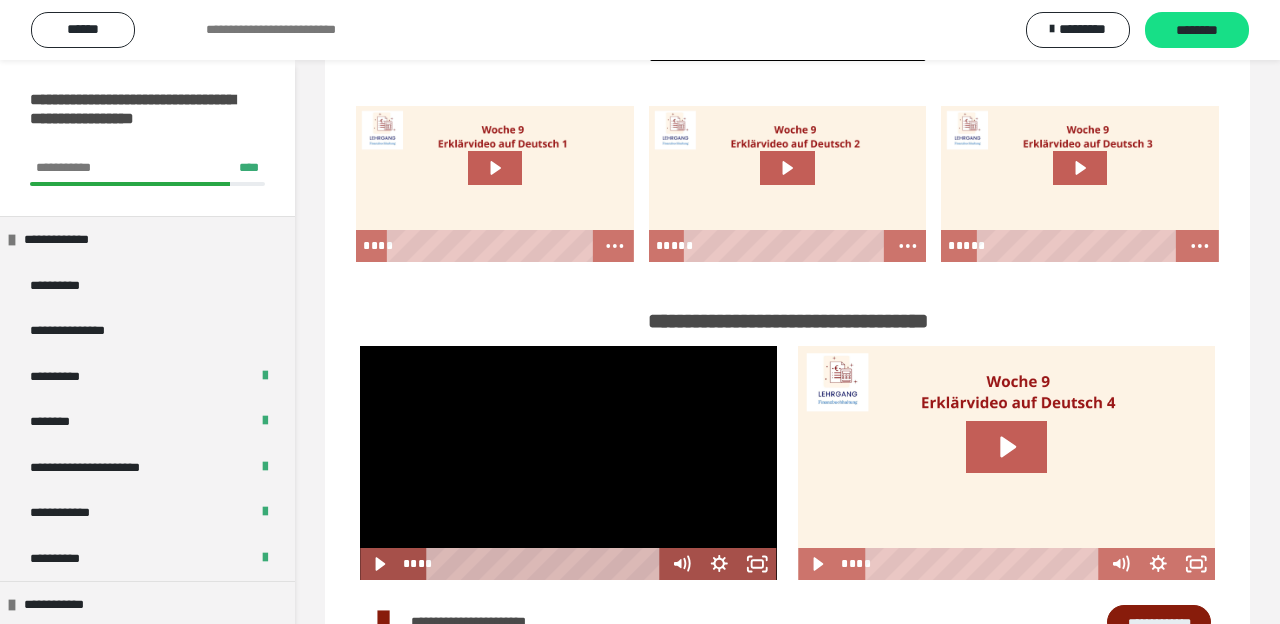 click at bounding box center (568, 463) 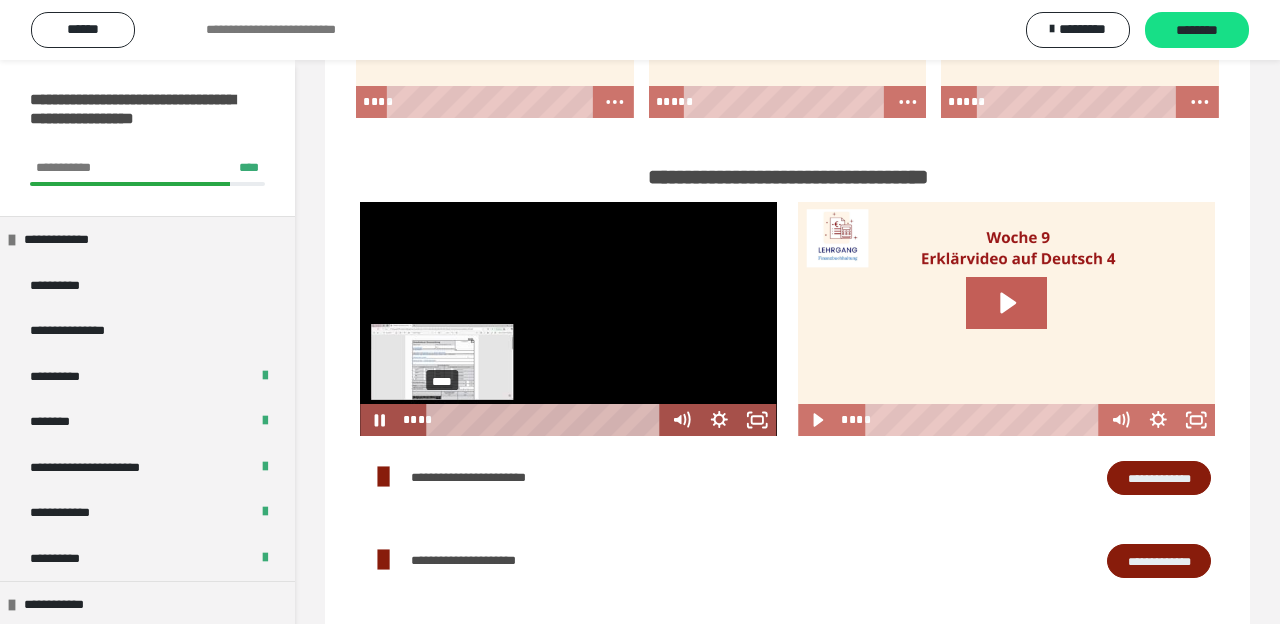 scroll, scrollTop: 1572, scrollLeft: 0, axis: vertical 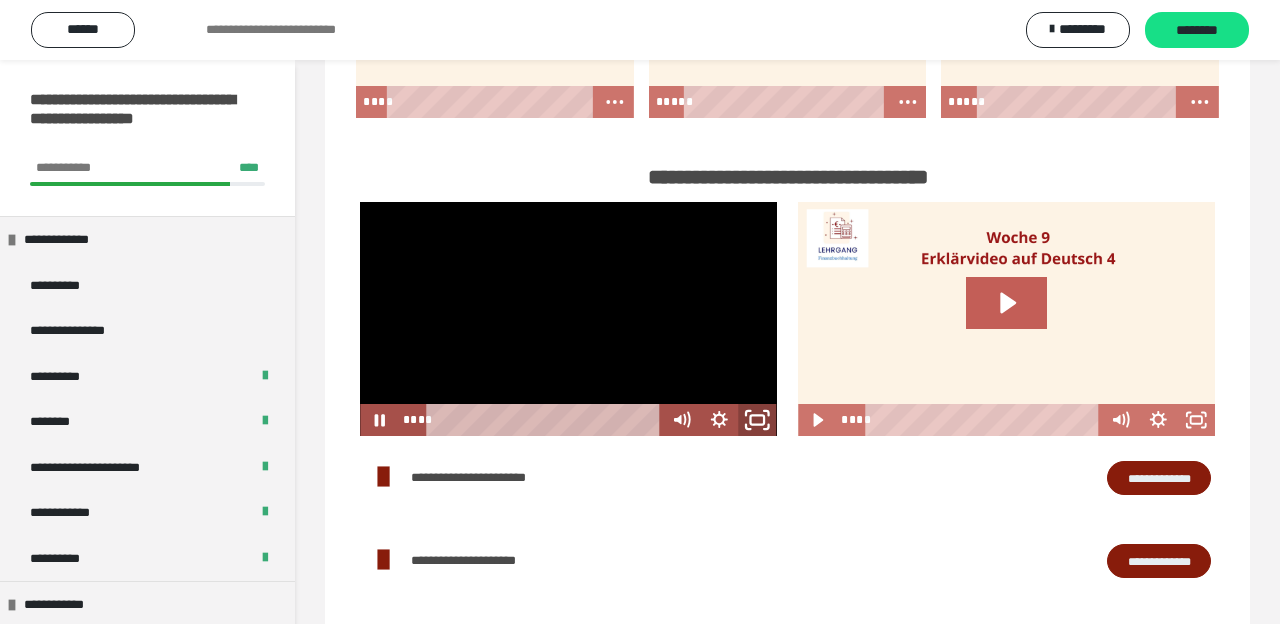 click 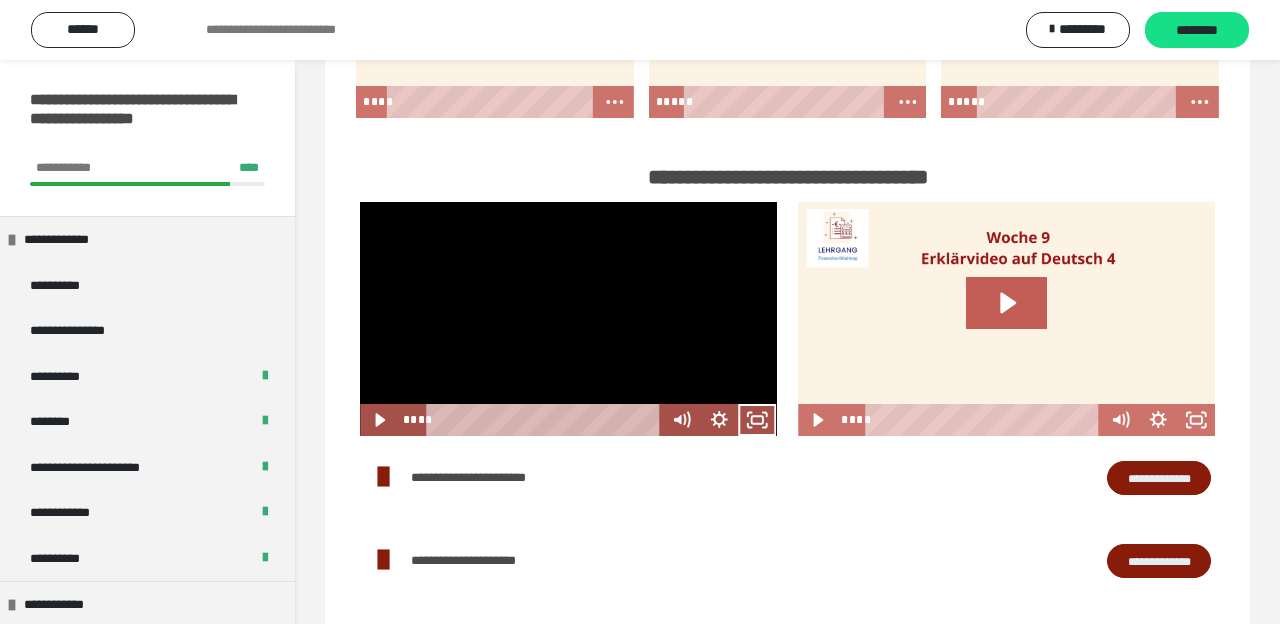 click at bounding box center (1006, 319) 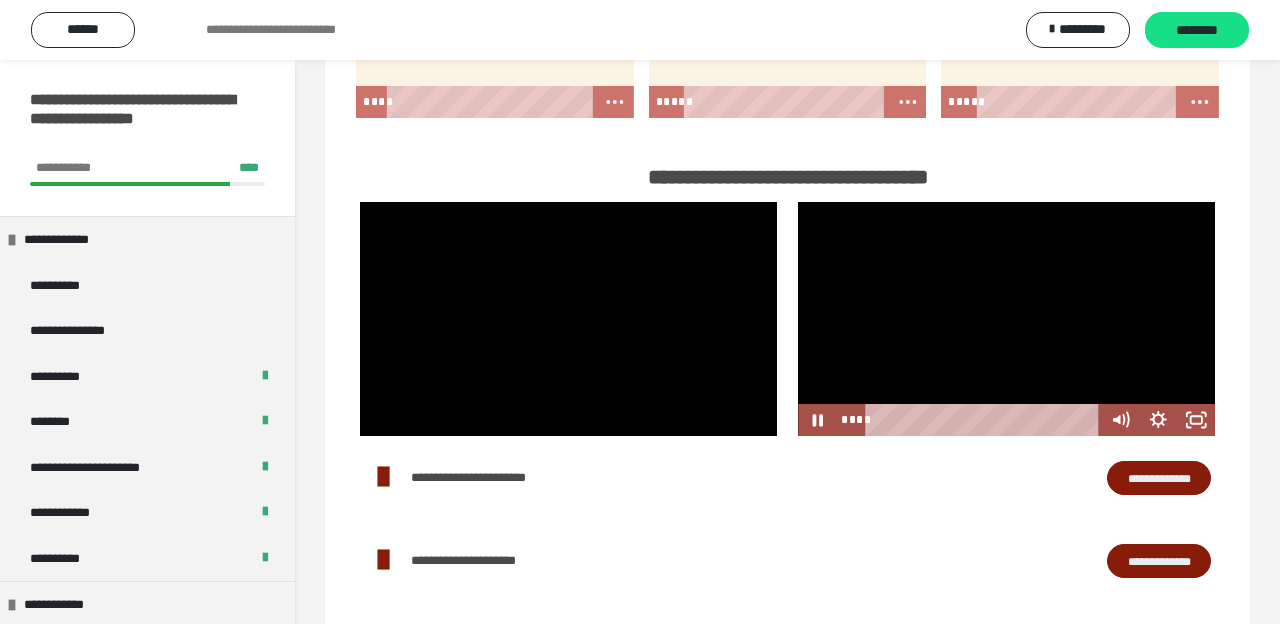 click at bounding box center (1006, 319) 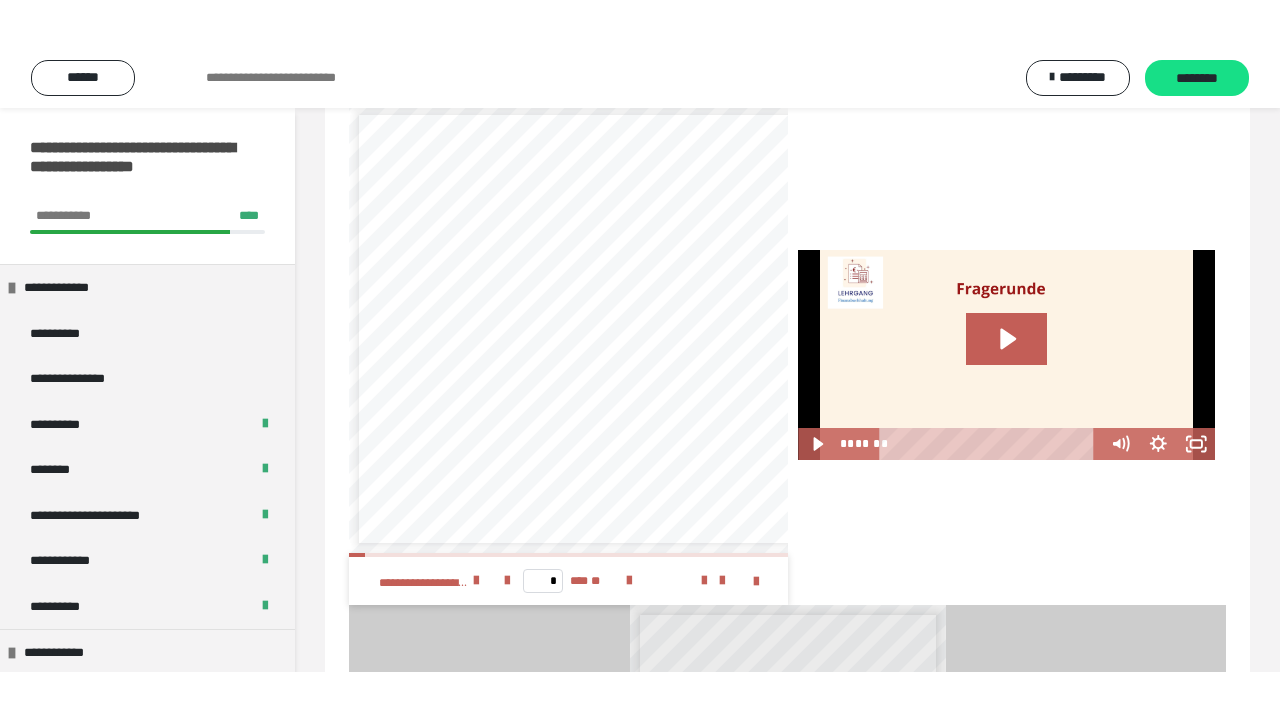 scroll, scrollTop: 3068, scrollLeft: 0, axis: vertical 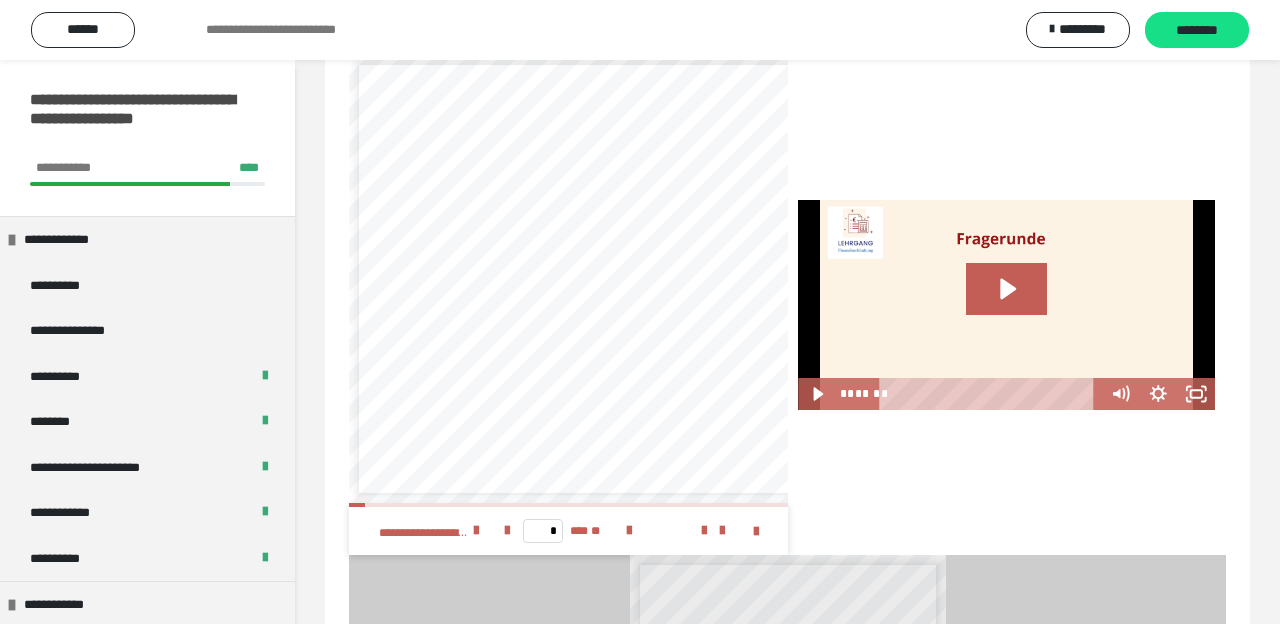 click at bounding box center [1006, 305] 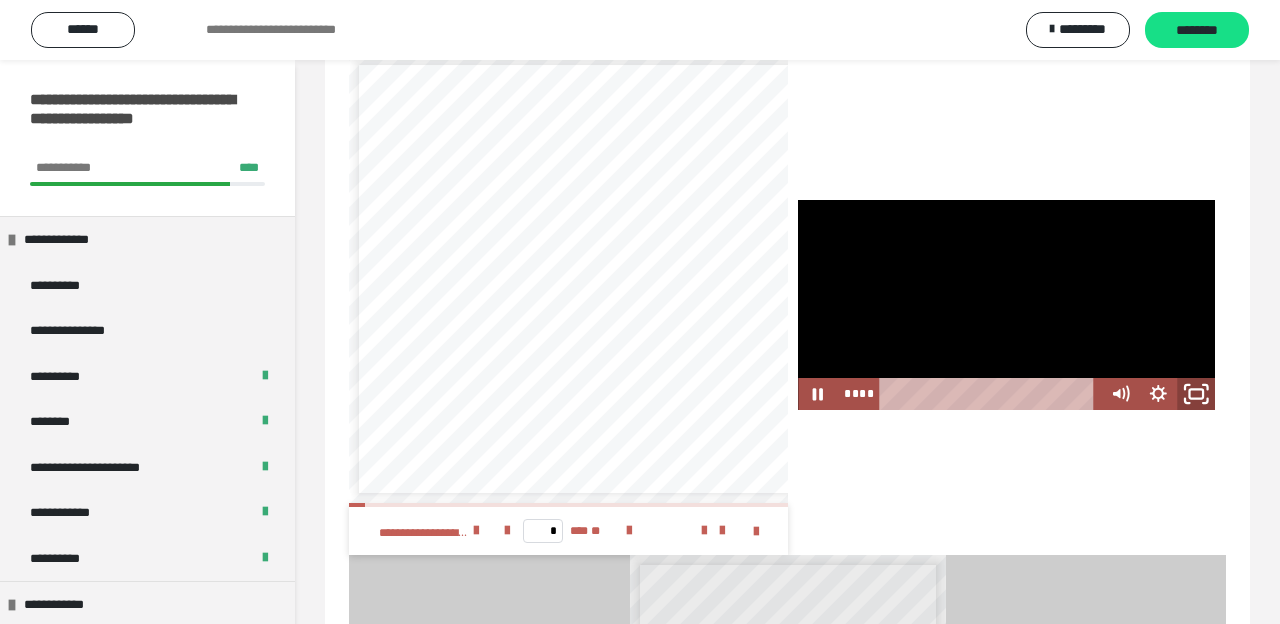 click 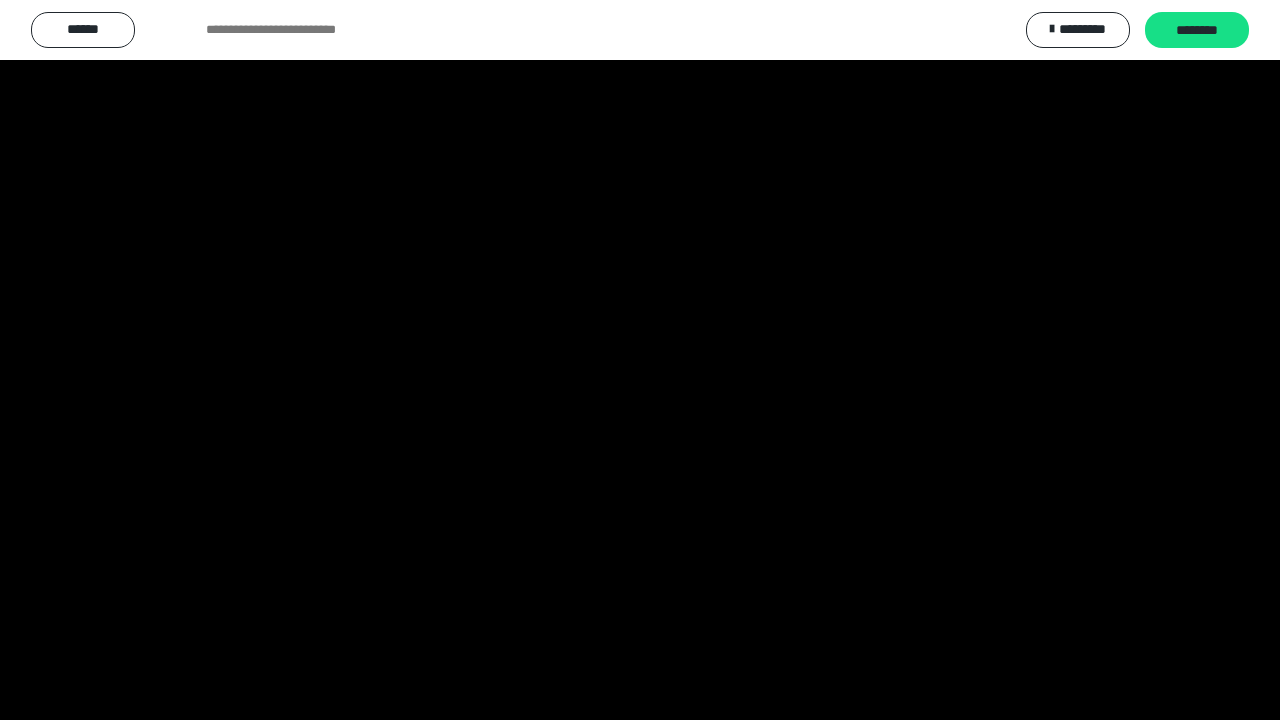 click at bounding box center (640, 360) 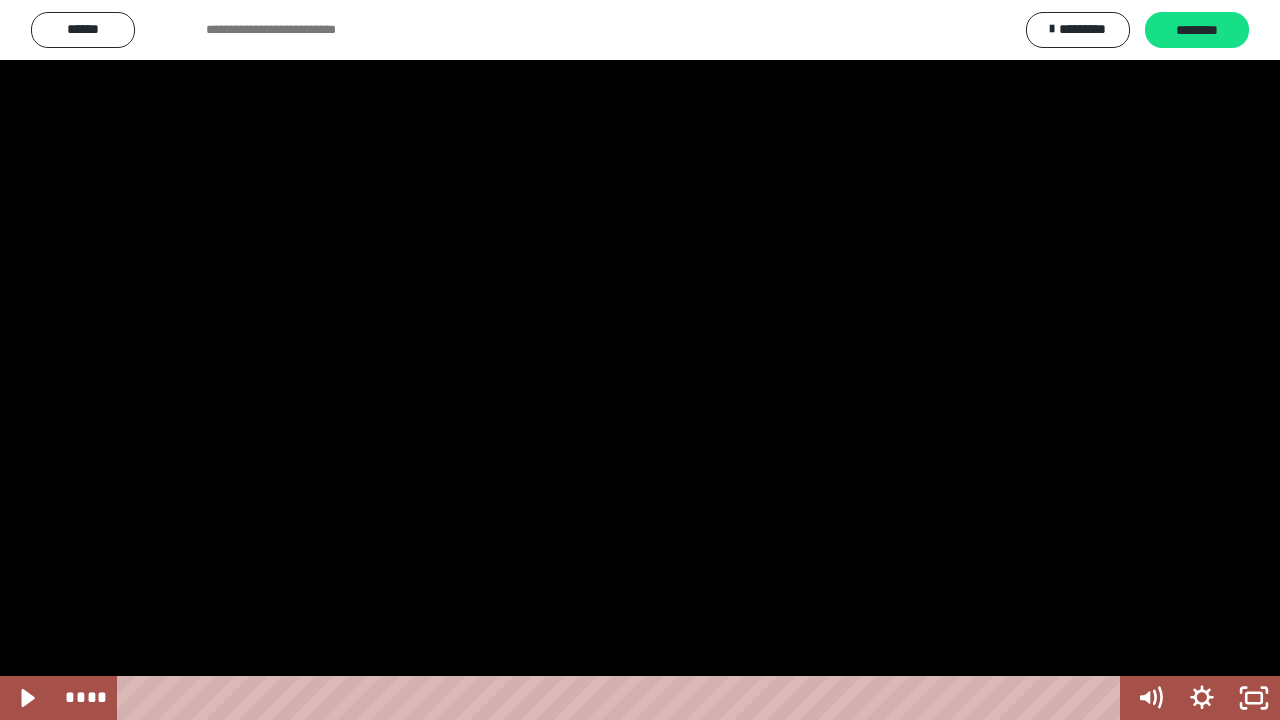click at bounding box center [640, 360] 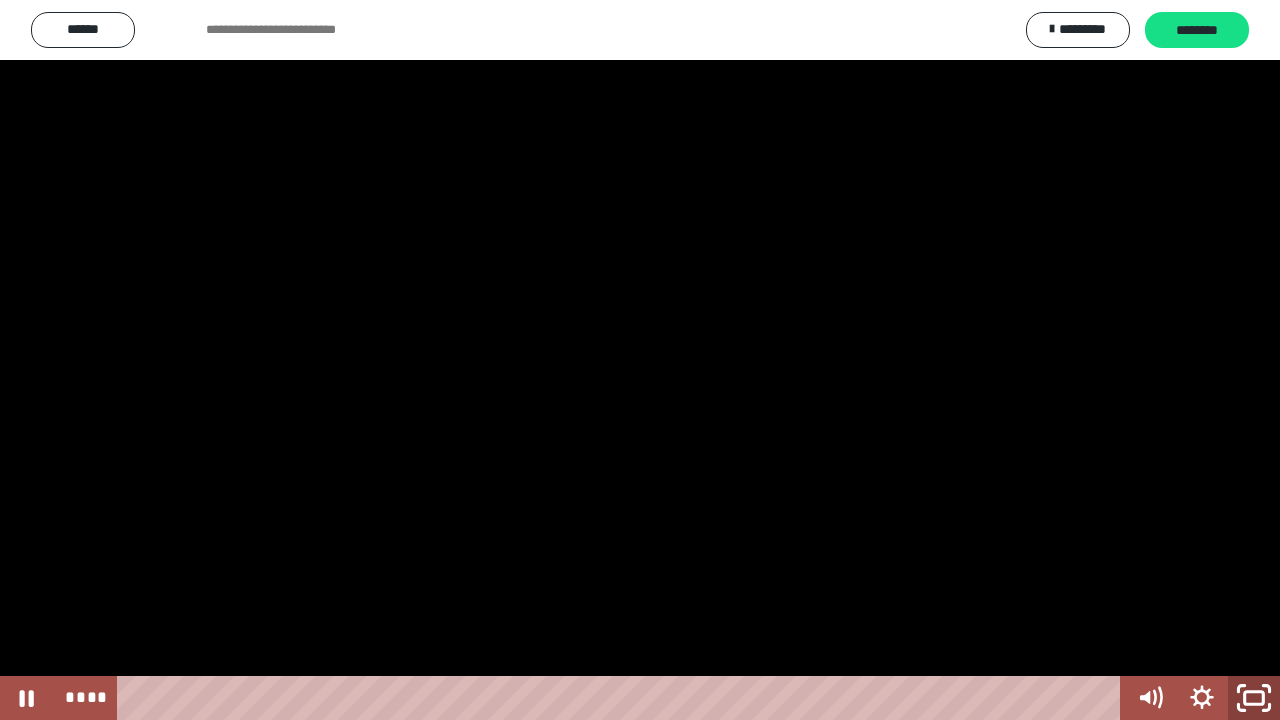 click 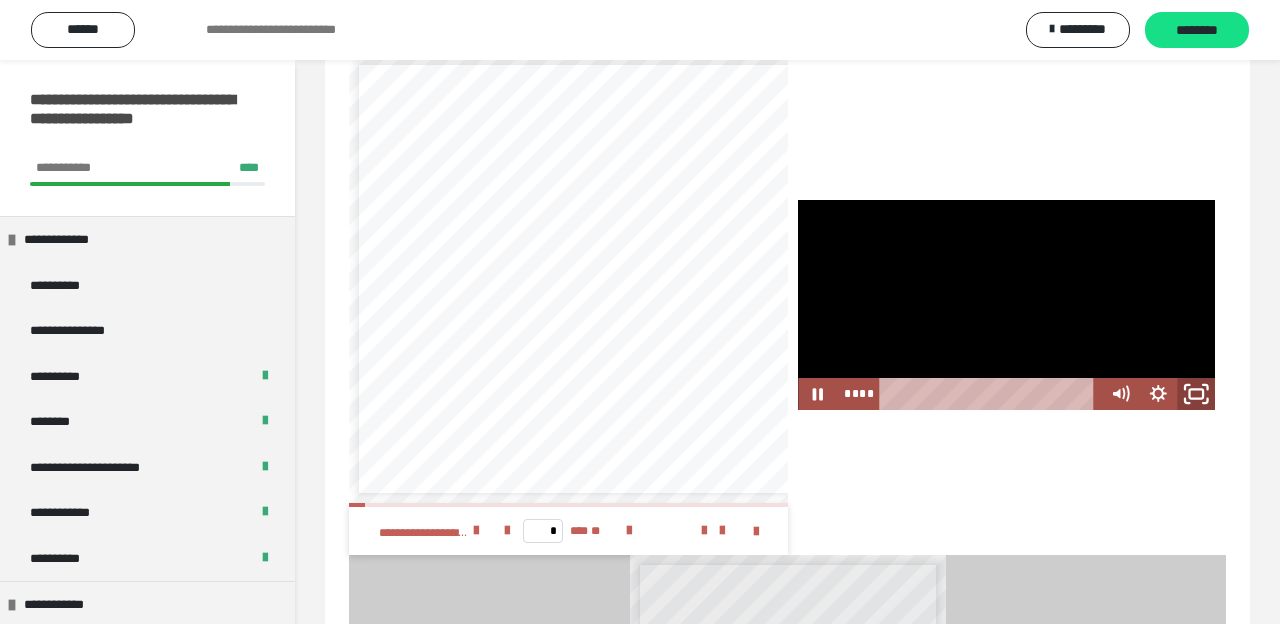 click 